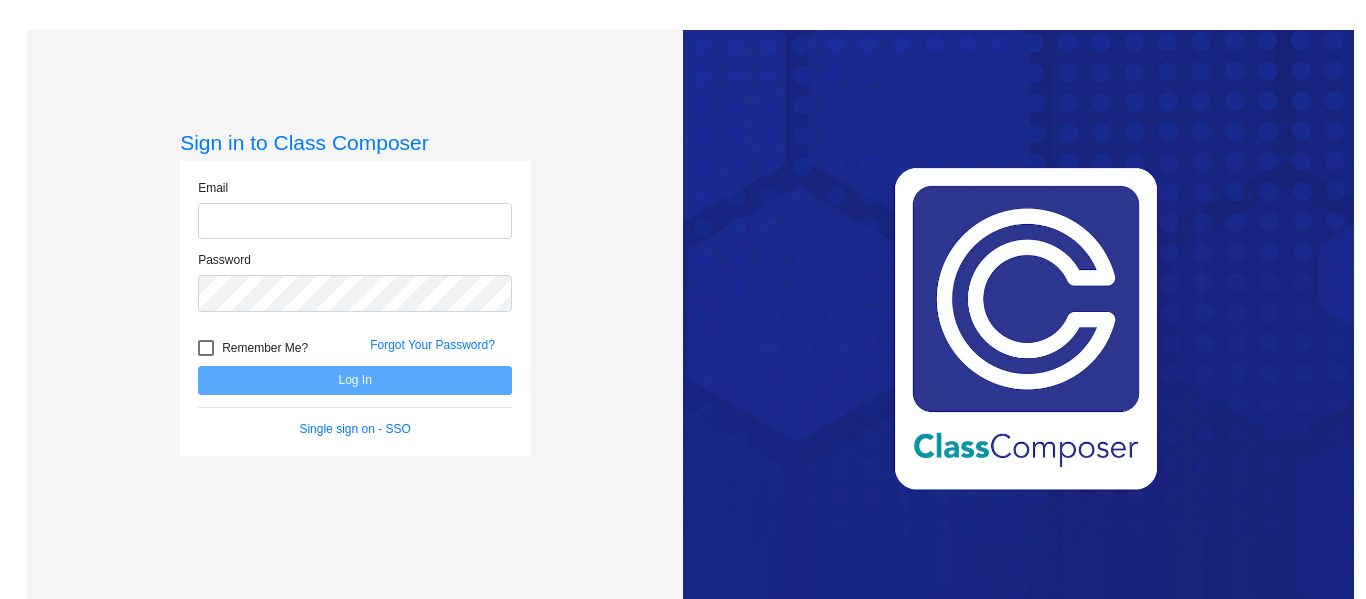 scroll, scrollTop: 0, scrollLeft: 0, axis: both 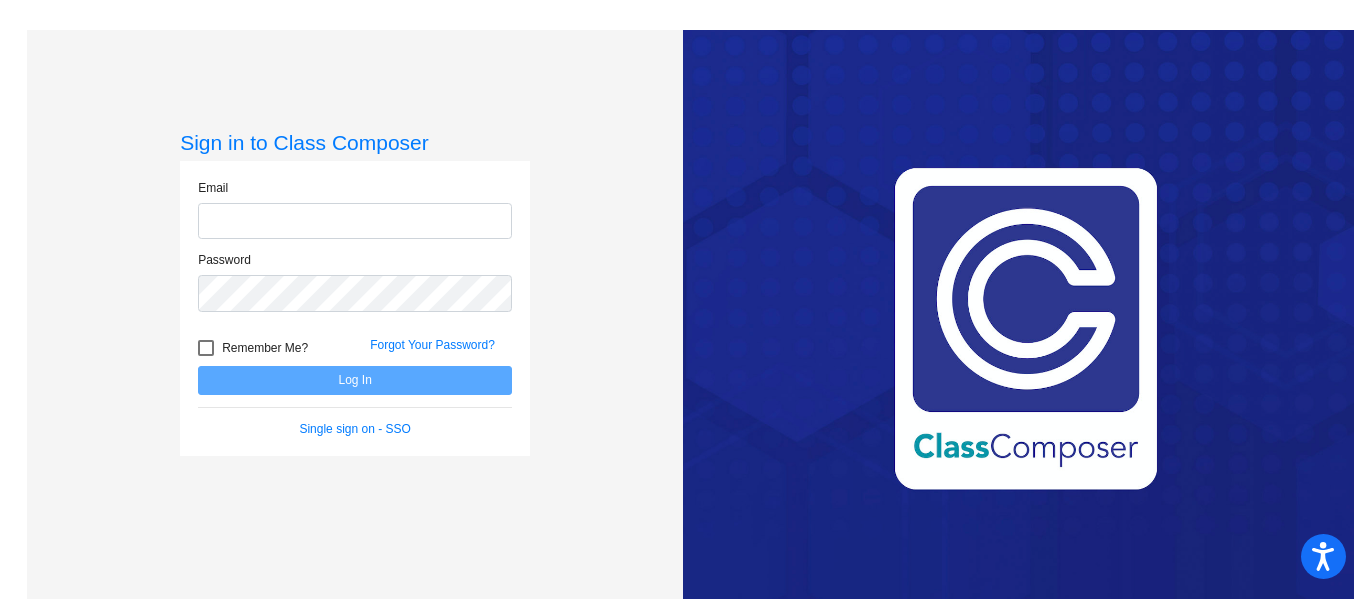 type on "[PERSON_NAME][EMAIL_ADDRESS][PERSON_NAME][DOMAIN_NAME]" 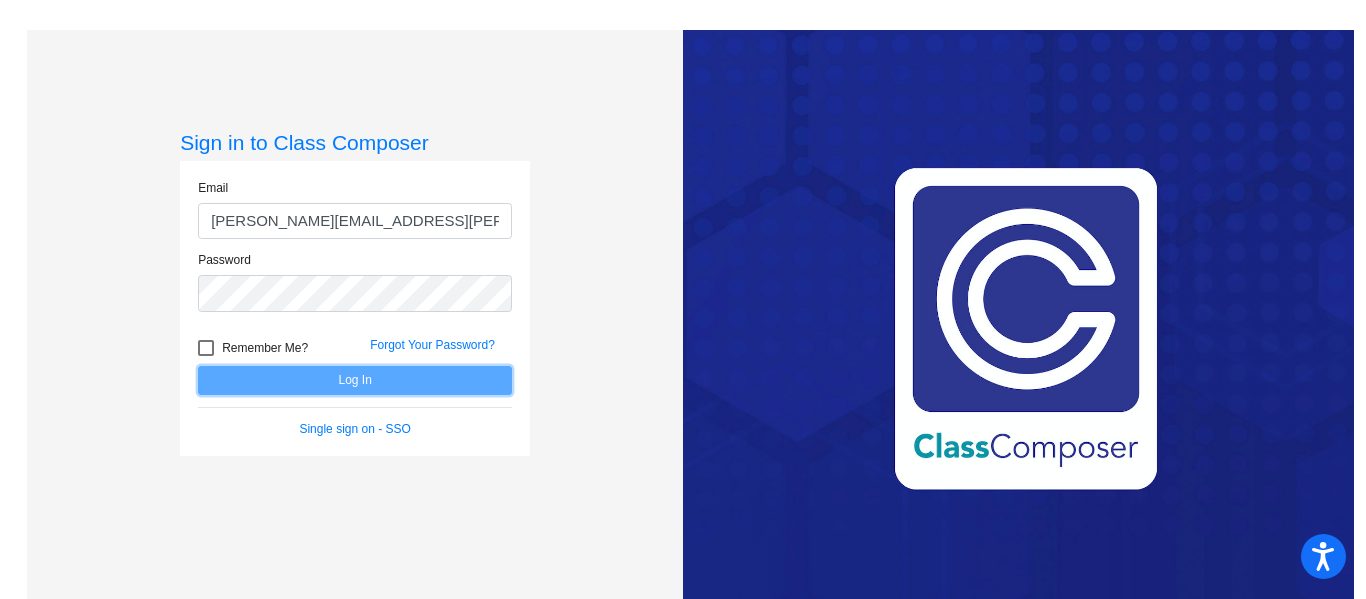 click on "Log In" 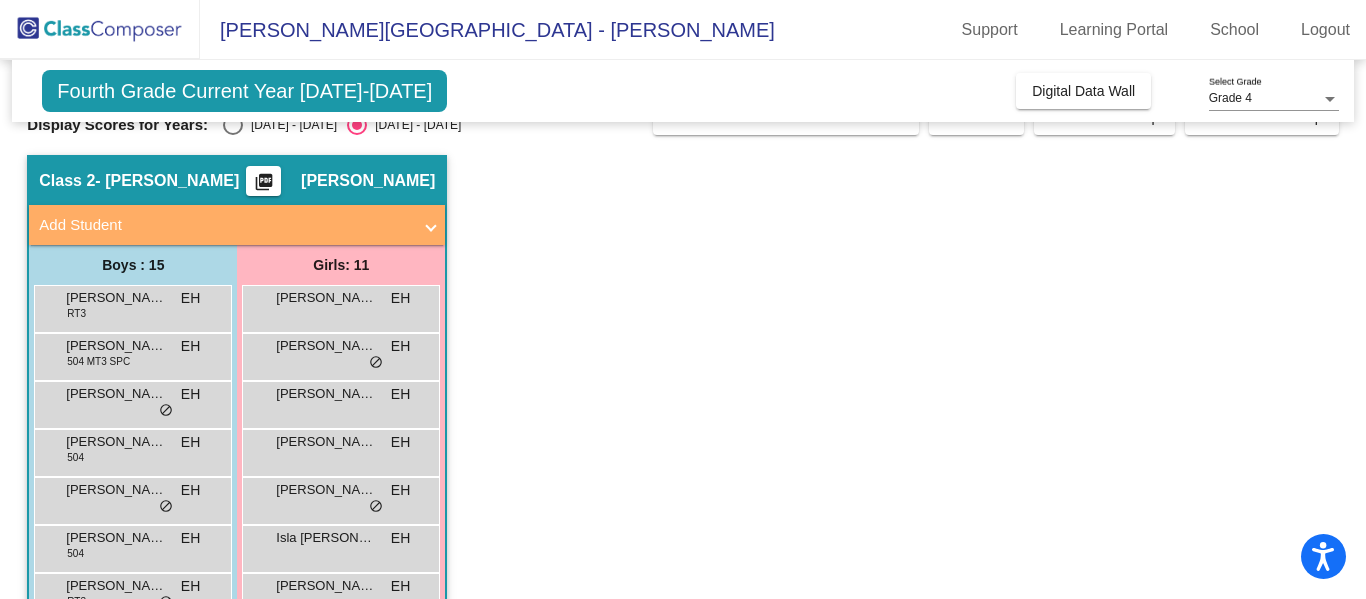 scroll, scrollTop: 0, scrollLeft: 0, axis: both 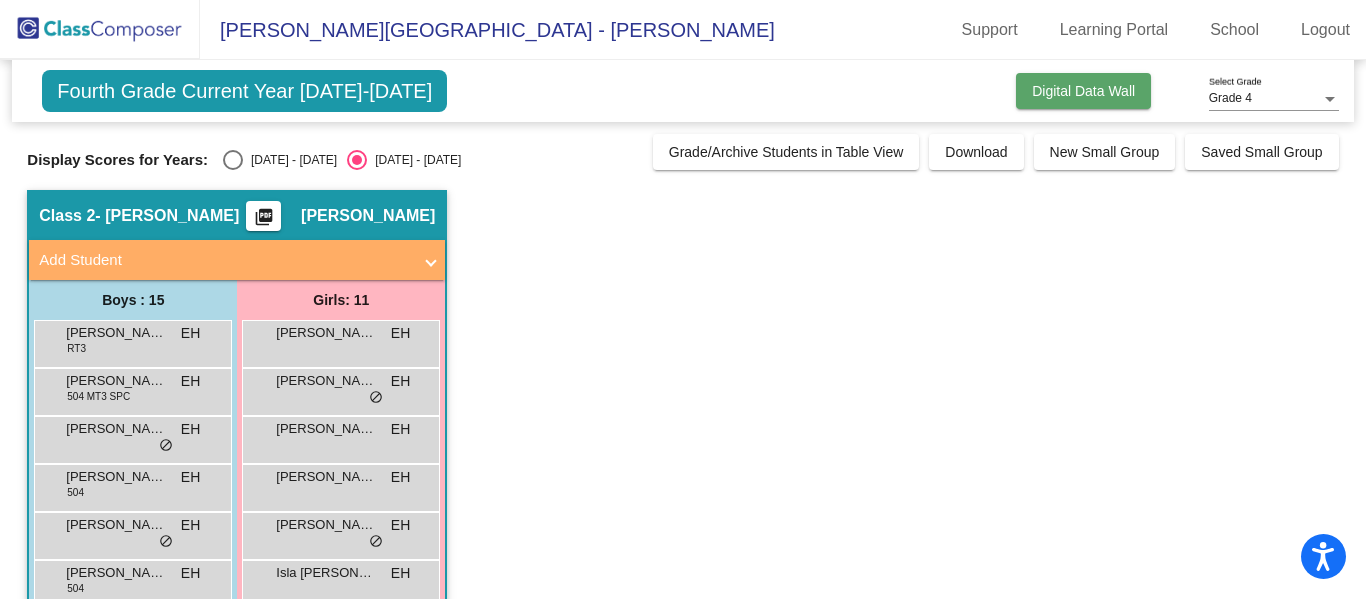click on "Digital Data Wall" 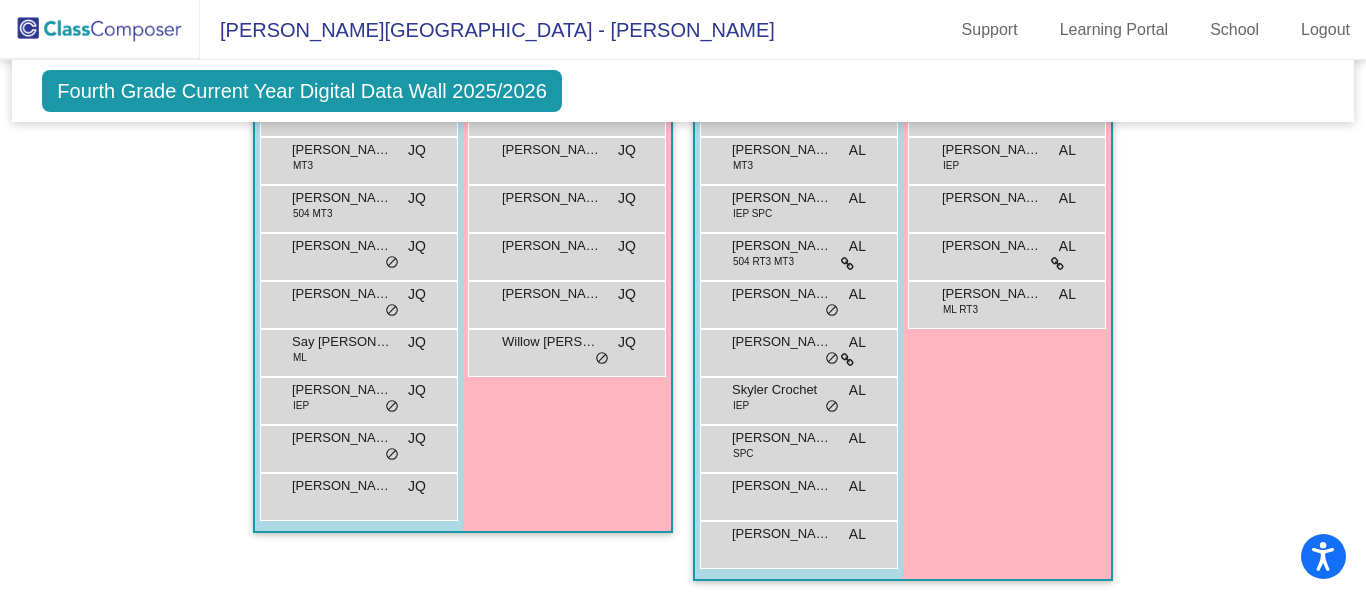 scroll, scrollTop: 1682, scrollLeft: 0, axis: vertical 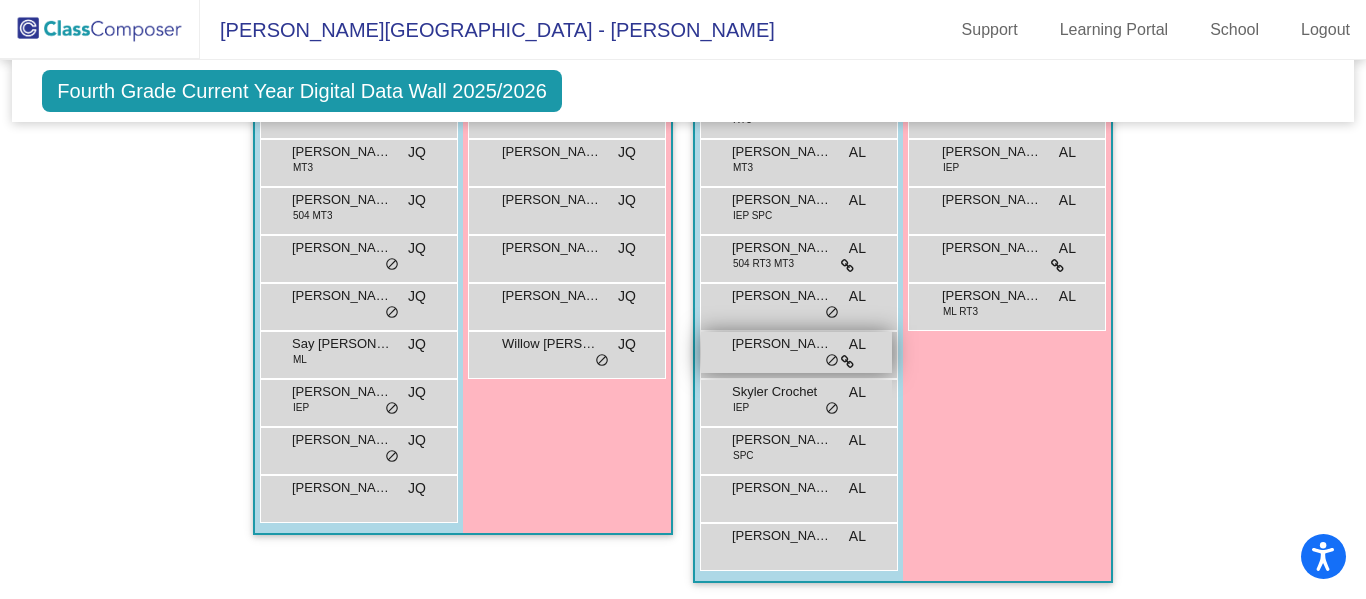 click at bounding box center [847, 362] 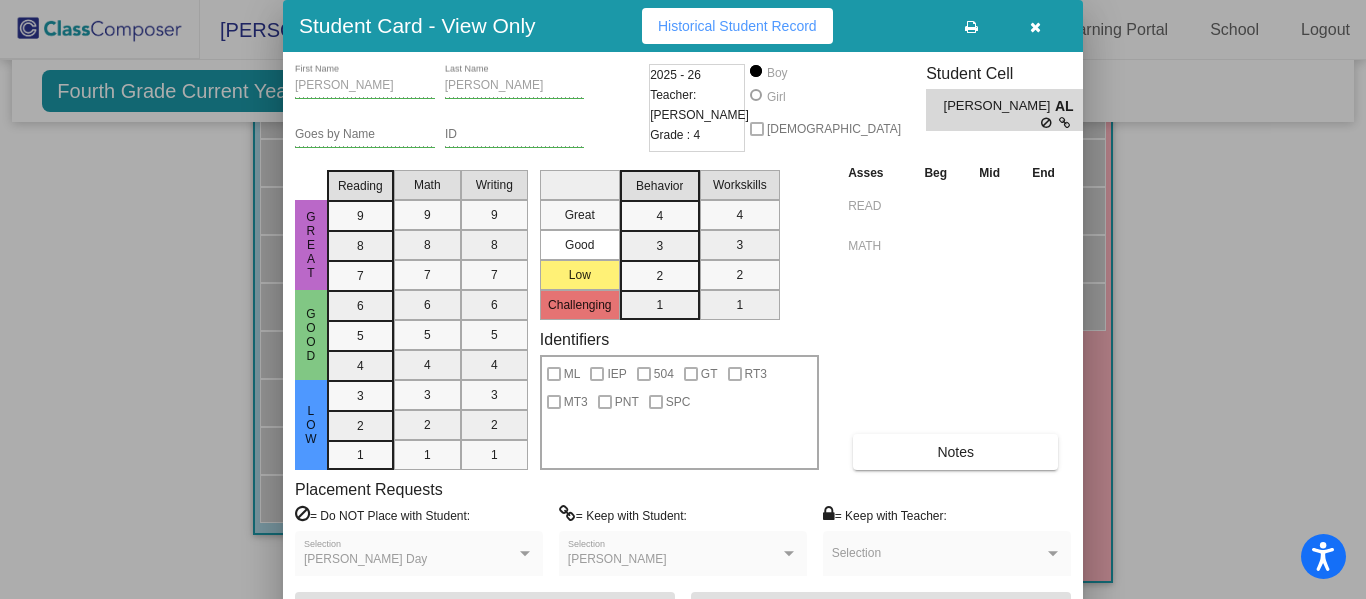 click at bounding box center [1035, 27] 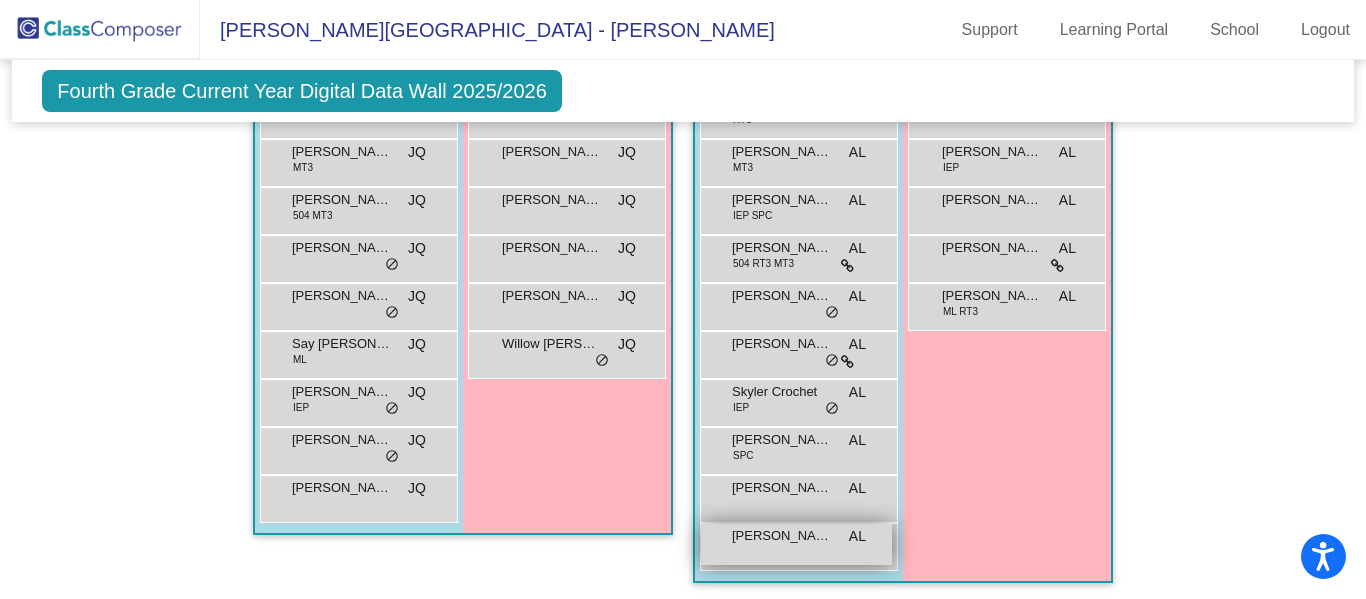 click on "[PERSON_NAME] ([PERSON_NAME]) Ford AL lock do_not_disturb_alt" at bounding box center [796, 544] 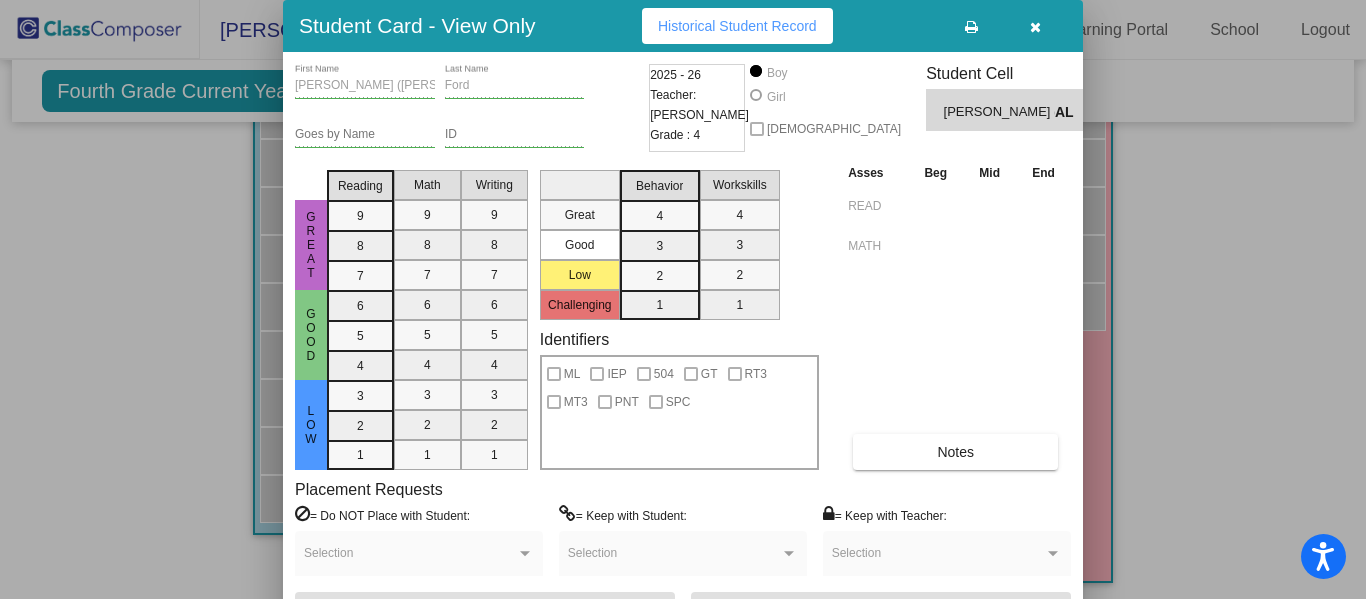 click at bounding box center [1035, 27] 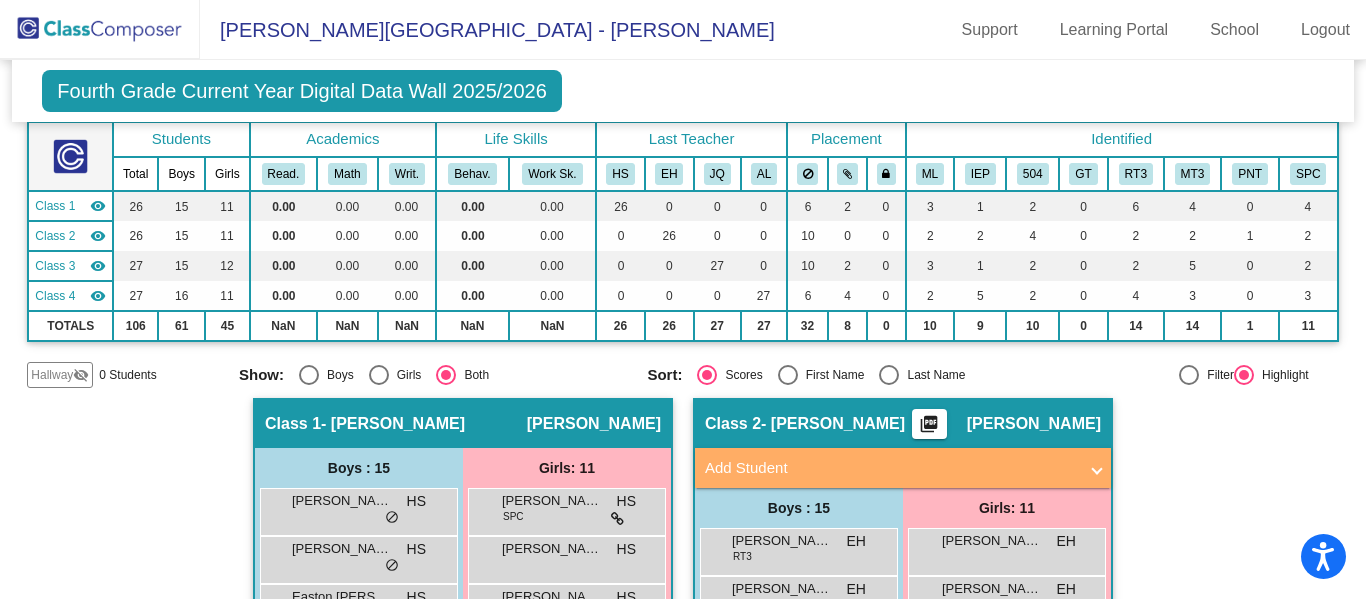 scroll, scrollTop: 0, scrollLeft: 0, axis: both 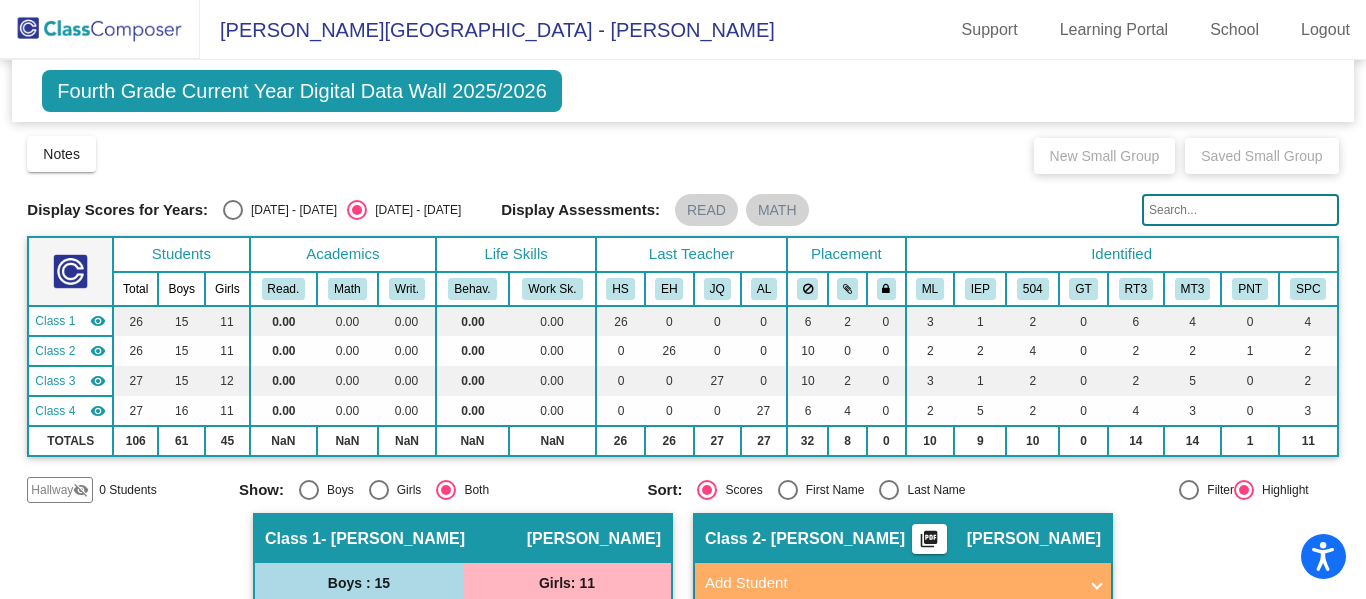 click on "Fourth Grade Current Year Digital Data Wall 2025/2026" 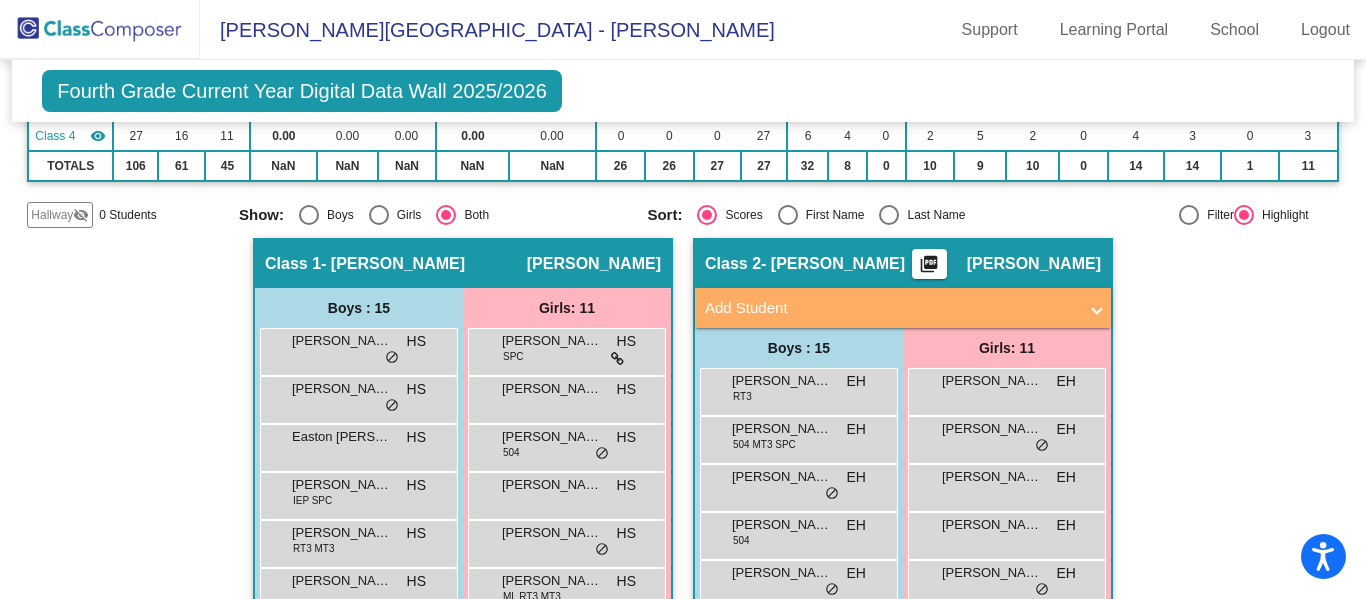 scroll, scrollTop: 280, scrollLeft: 0, axis: vertical 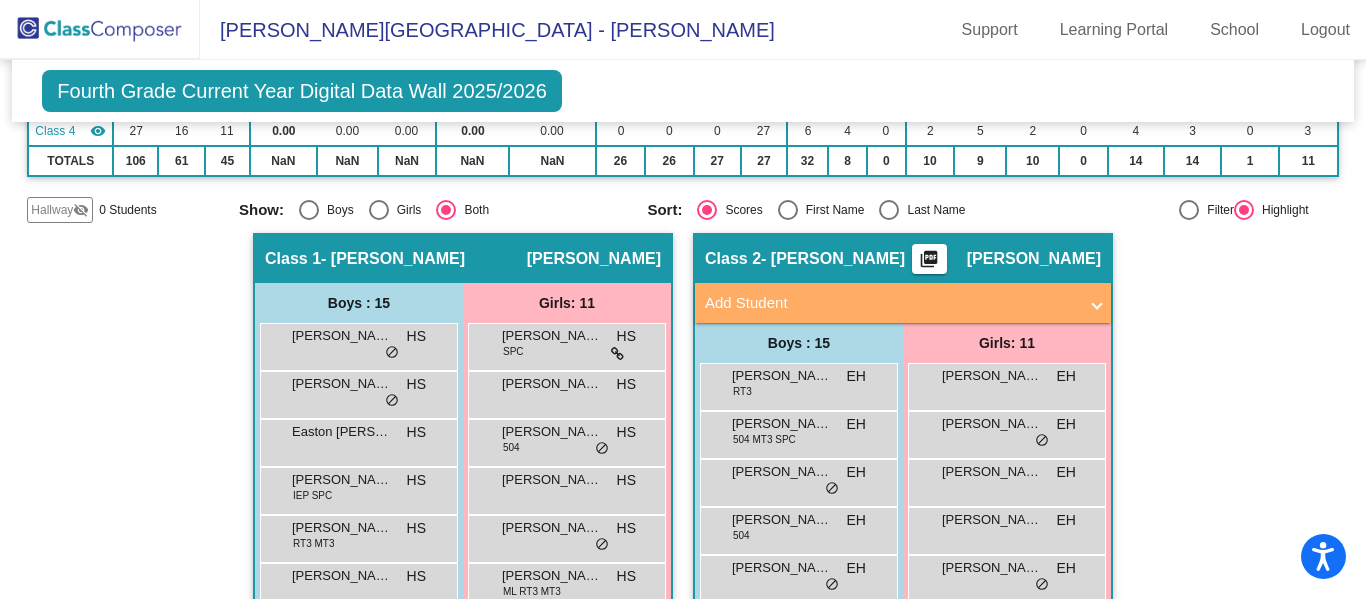 click at bounding box center (1097, 303) 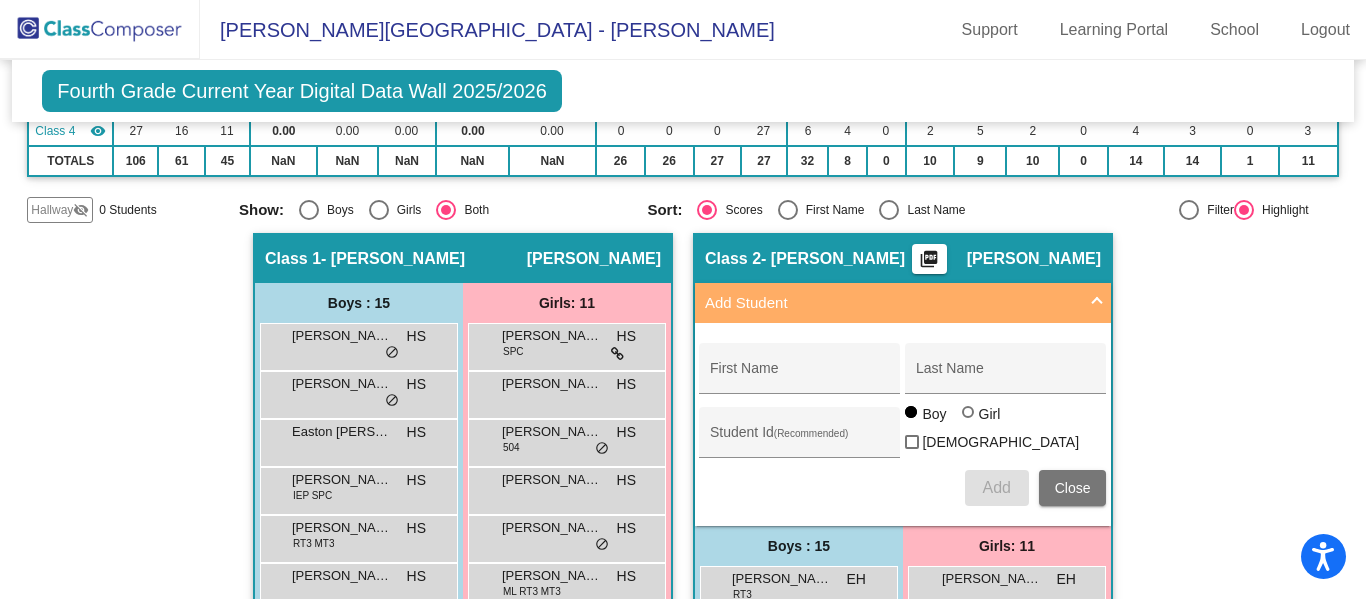 click at bounding box center [1097, 303] 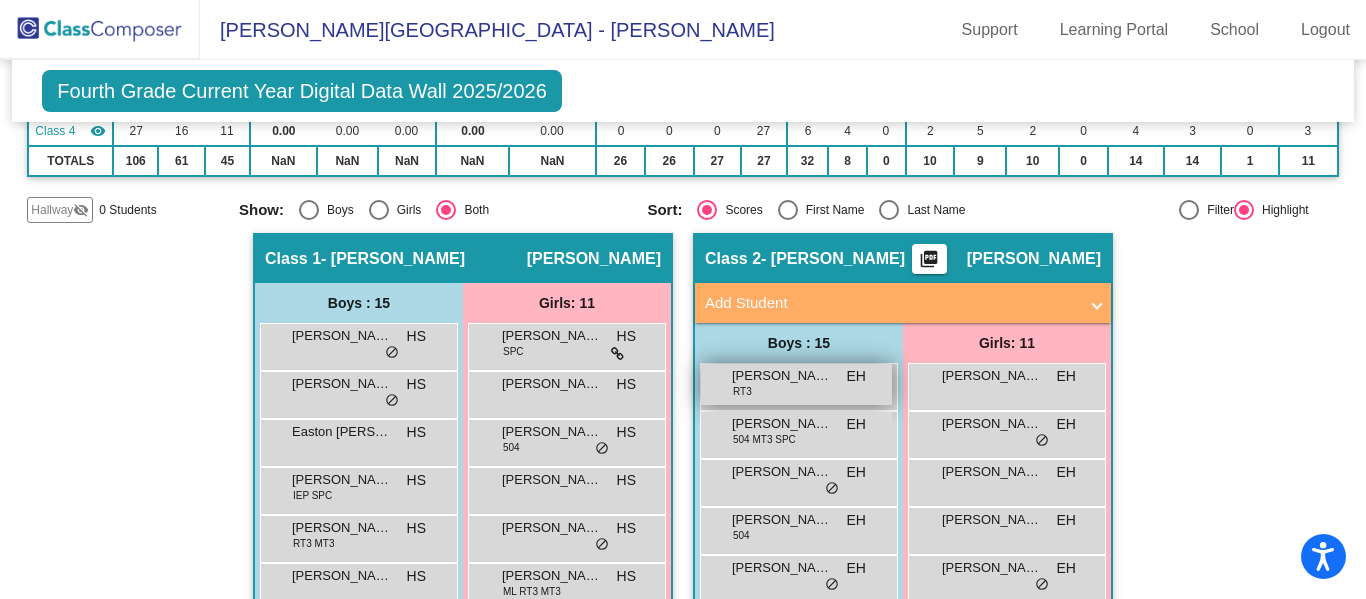 click on "[PERSON_NAME] [PERSON_NAME]" at bounding box center [782, 376] 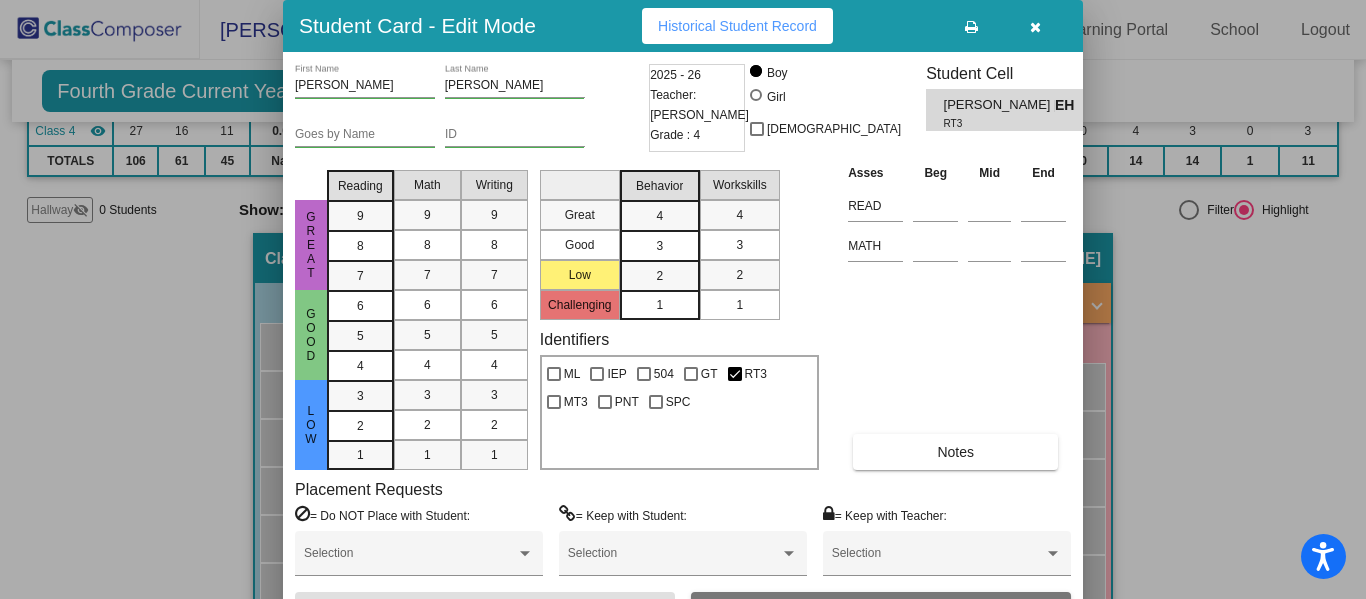 click at bounding box center (1035, 27) 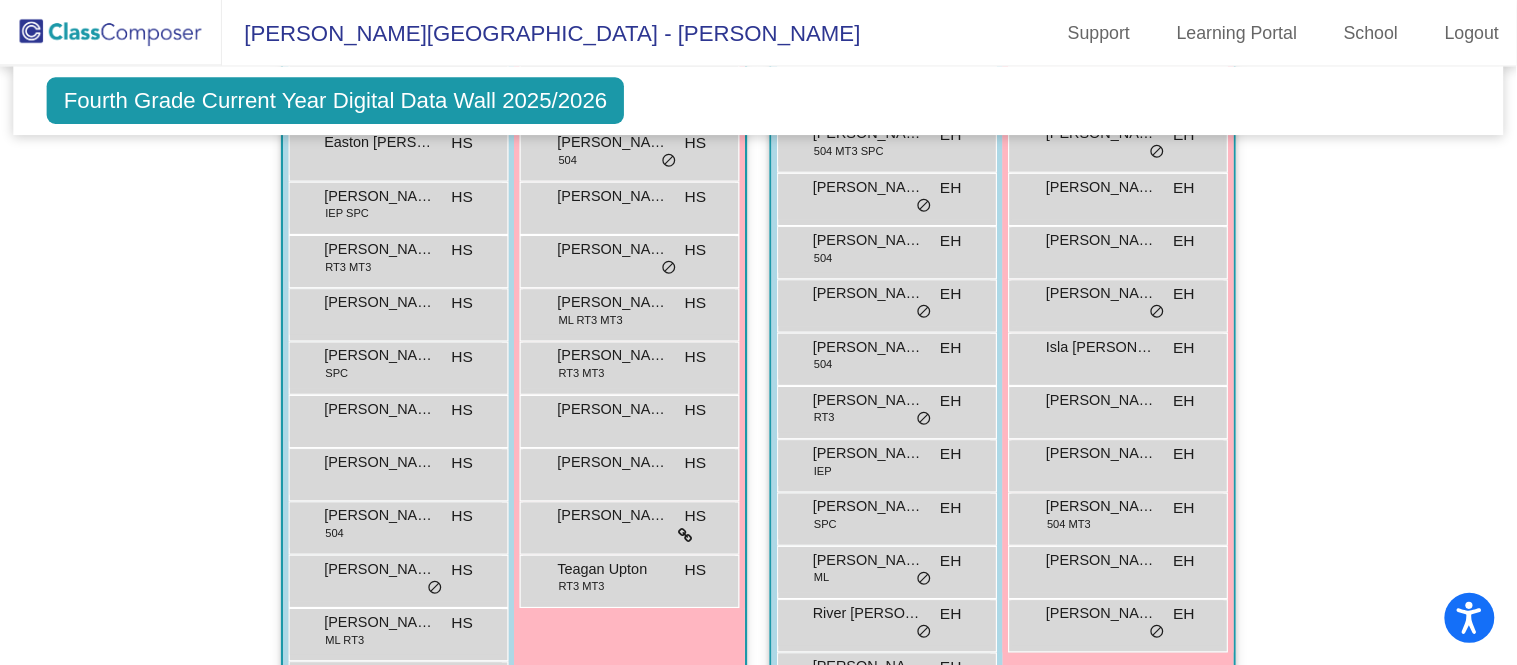 scroll, scrollTop: 582, scrollLeft: 0, axis: vertical 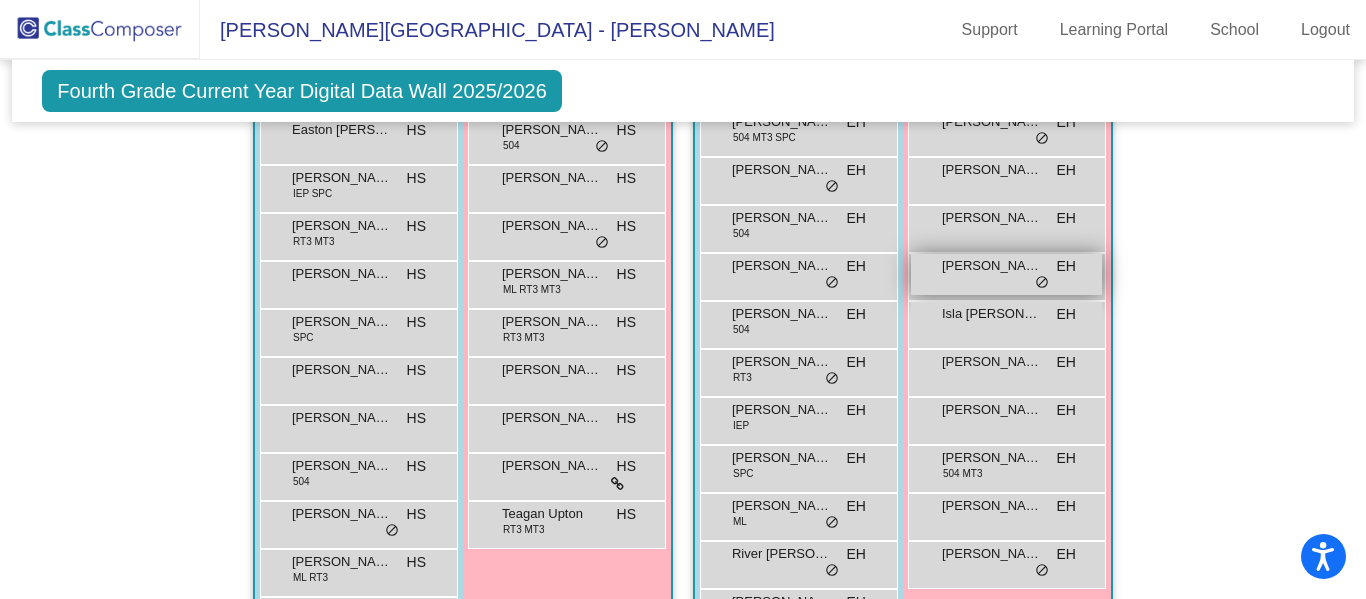click on "do_not_disturb_alt" at bounding box center [1042, 283] 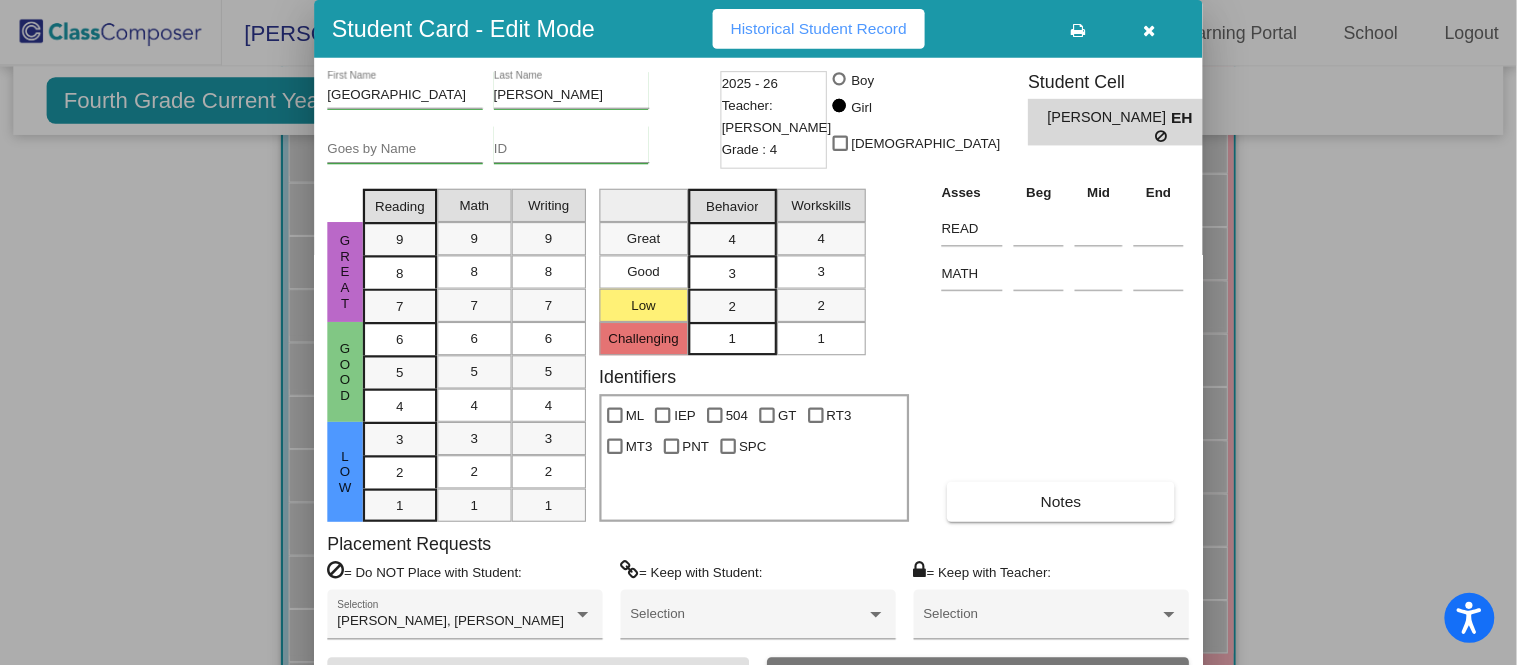 scroll, scrollTop: 582, scrollLeft: 0, axis: vertical 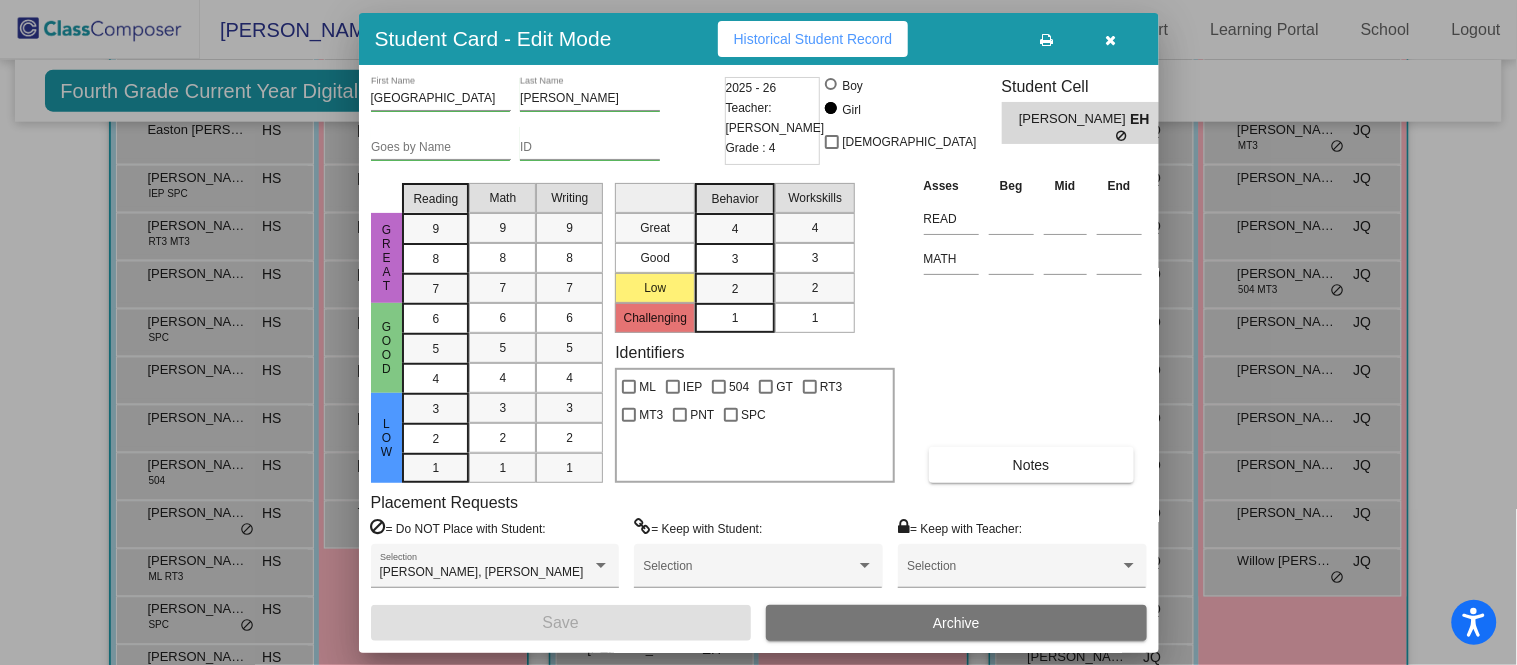 click on "Historical Student Record" at bounding box center (813, 39) 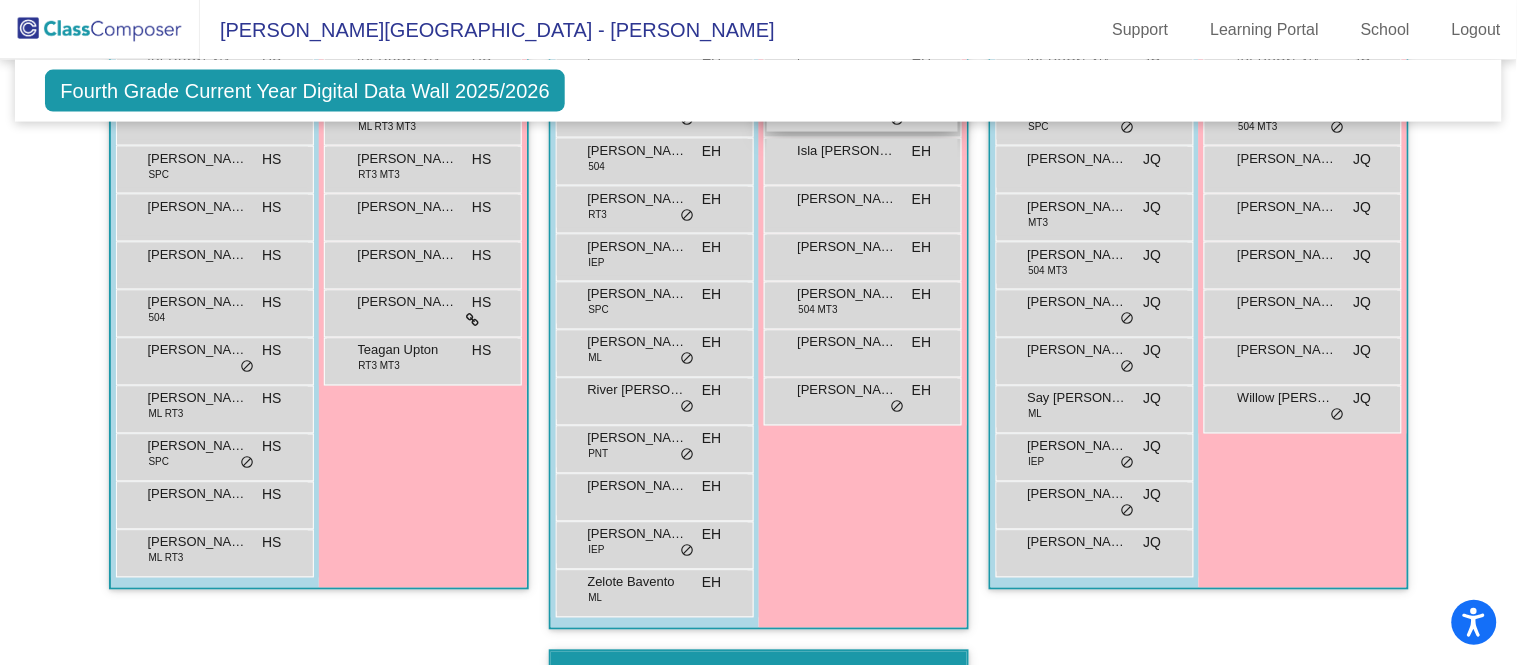 scroll, scrollTop: 736, scrollLeft: 0, axis: vertical 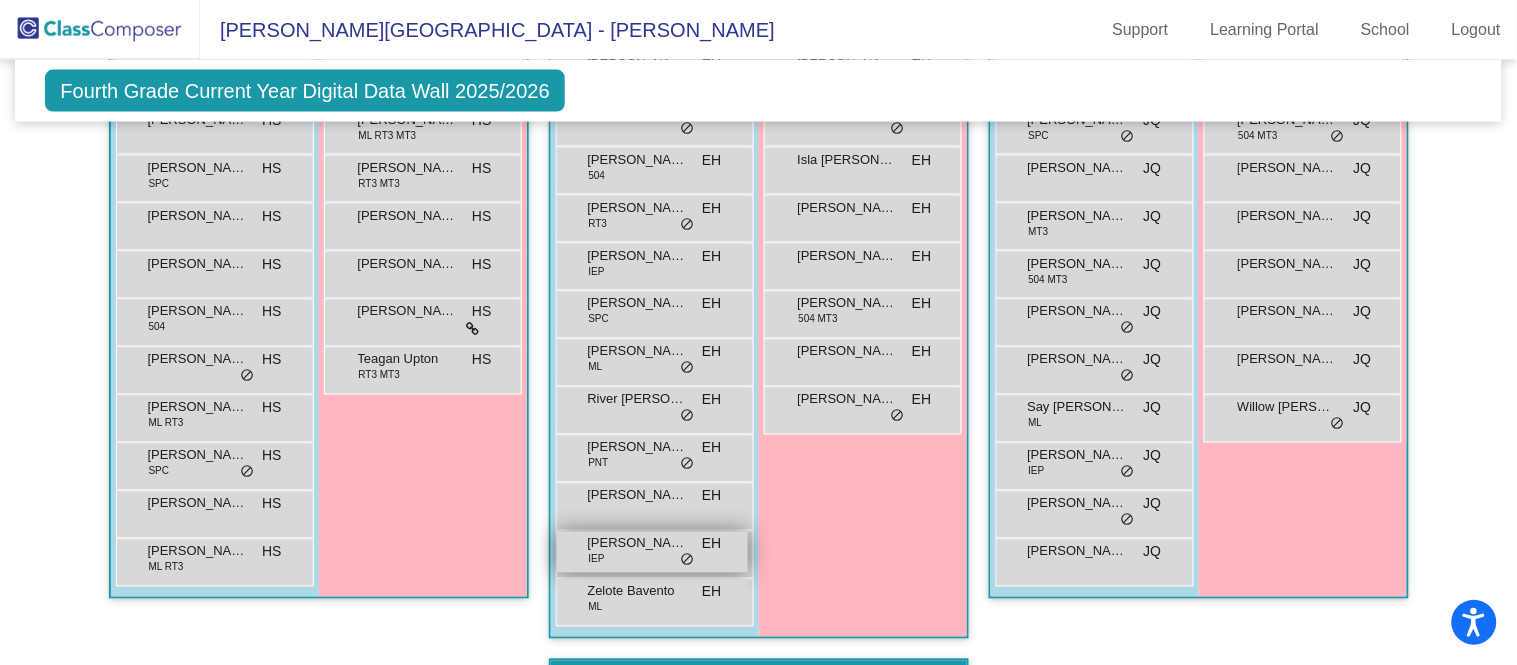 click on "[PERSON_NAME] IEP EH lock do_not_disturb_alt" at bounding box center [652, 552] 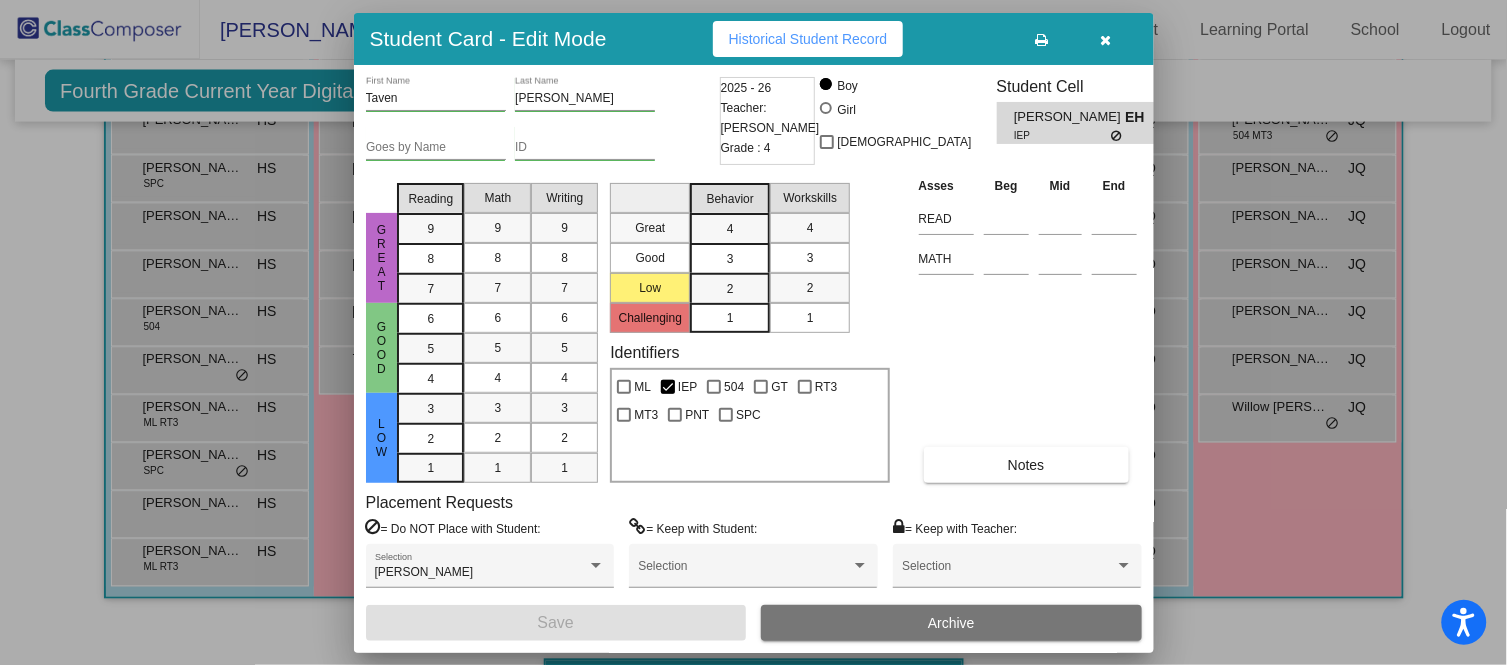 click on "Historical Student Record" at bounding box center (808, 39) 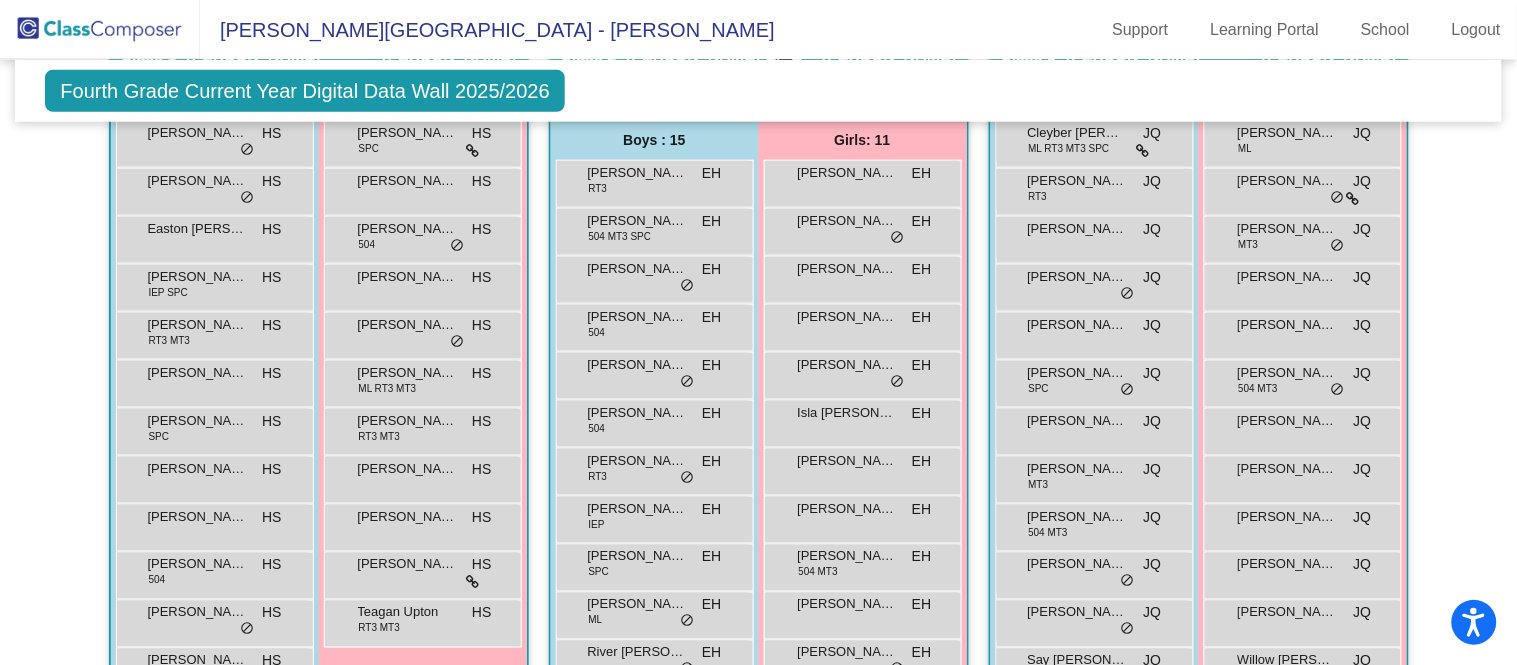 scroll, scrollTop: 480, scrollLeft: 0, axis: vertical 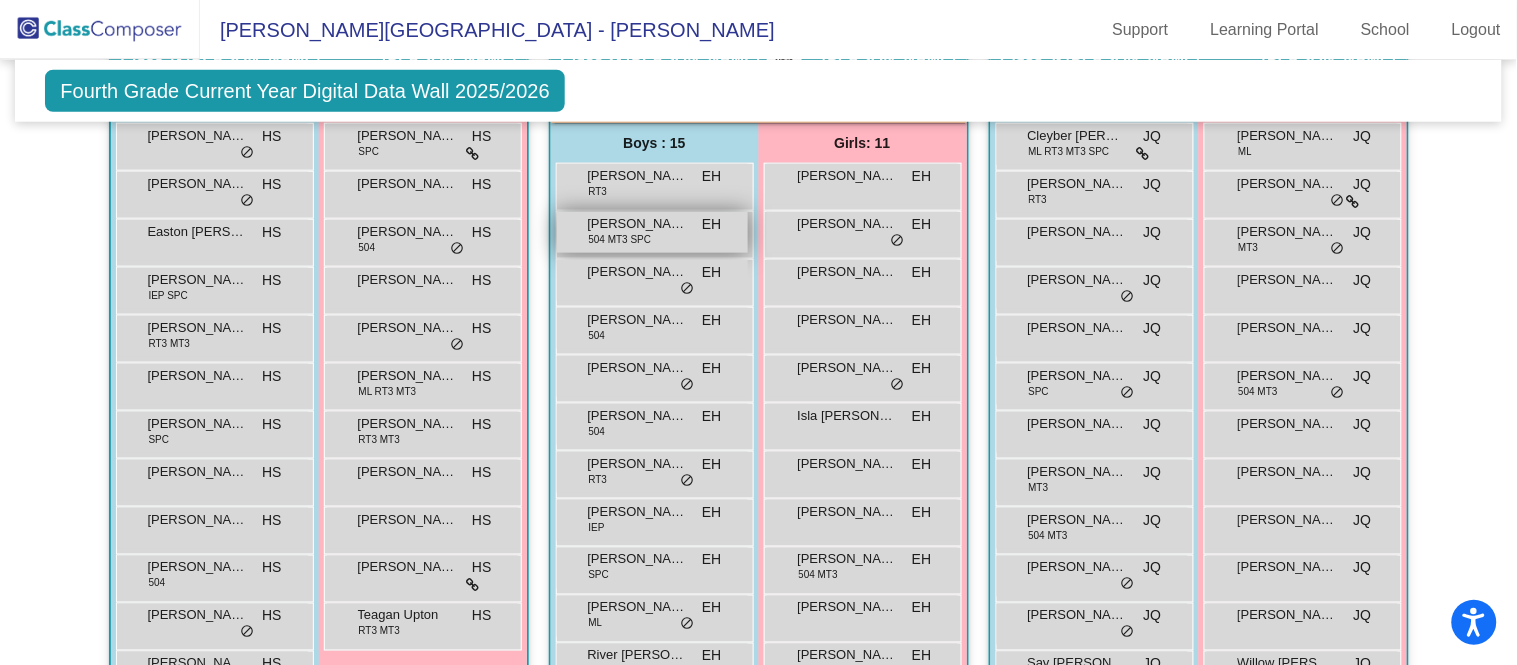 click on "504 MT3 SPC" at bounding box center [620, 239] 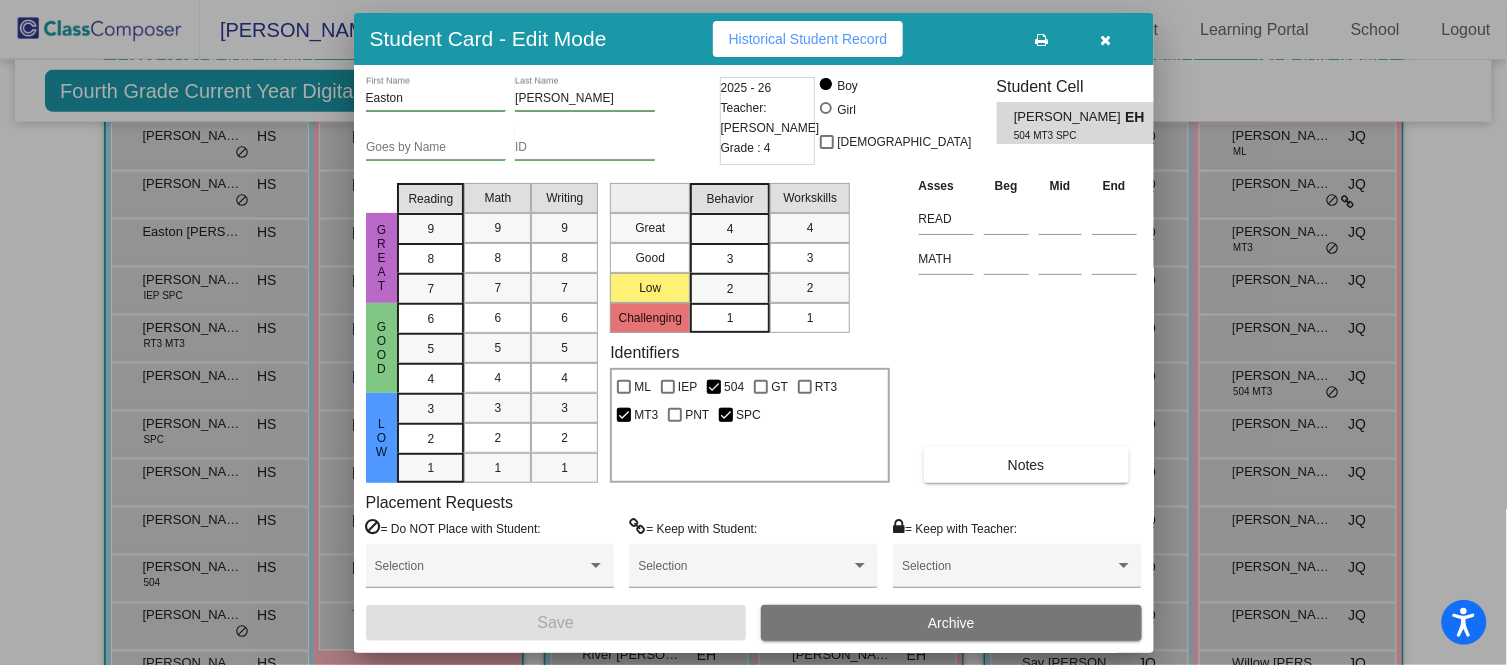 click on "Historical Student Record" at bounding box center (808, 39) 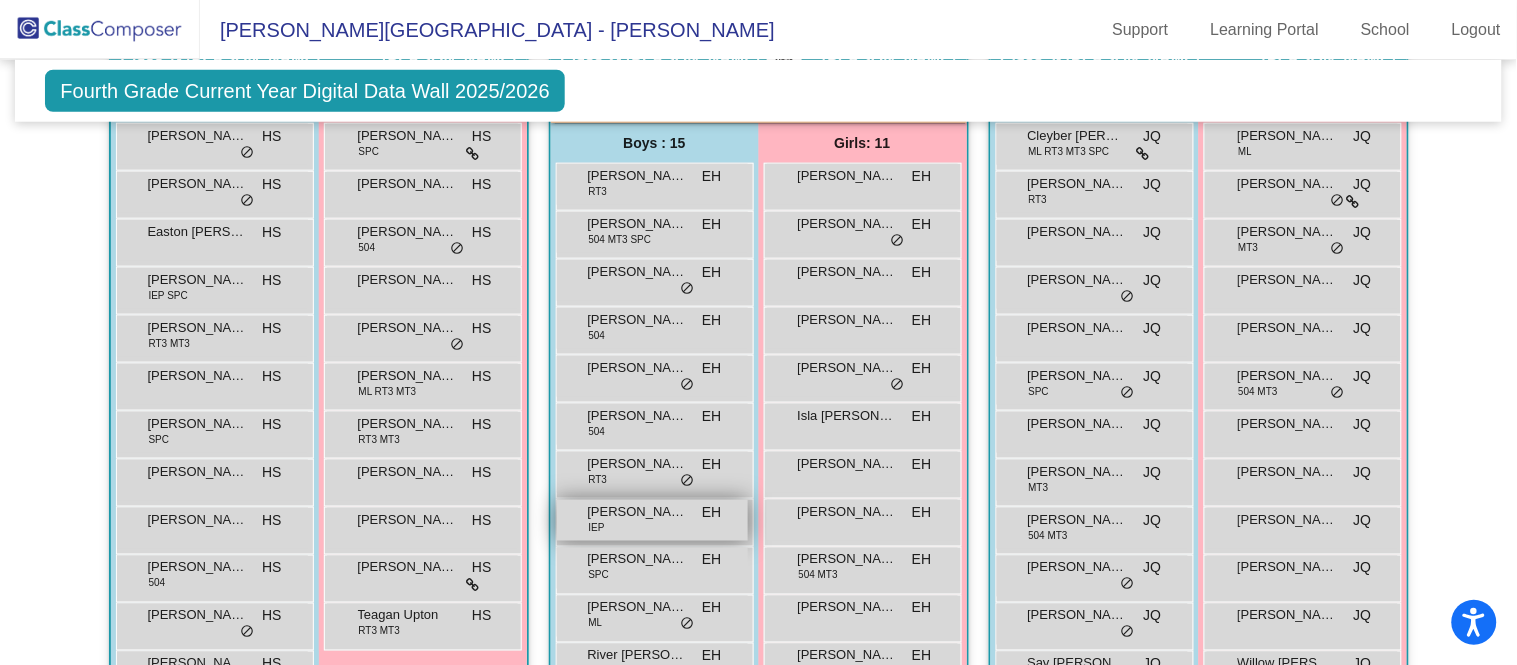 click on "[PERSON_NAME]" at bounding box center [638, 512] 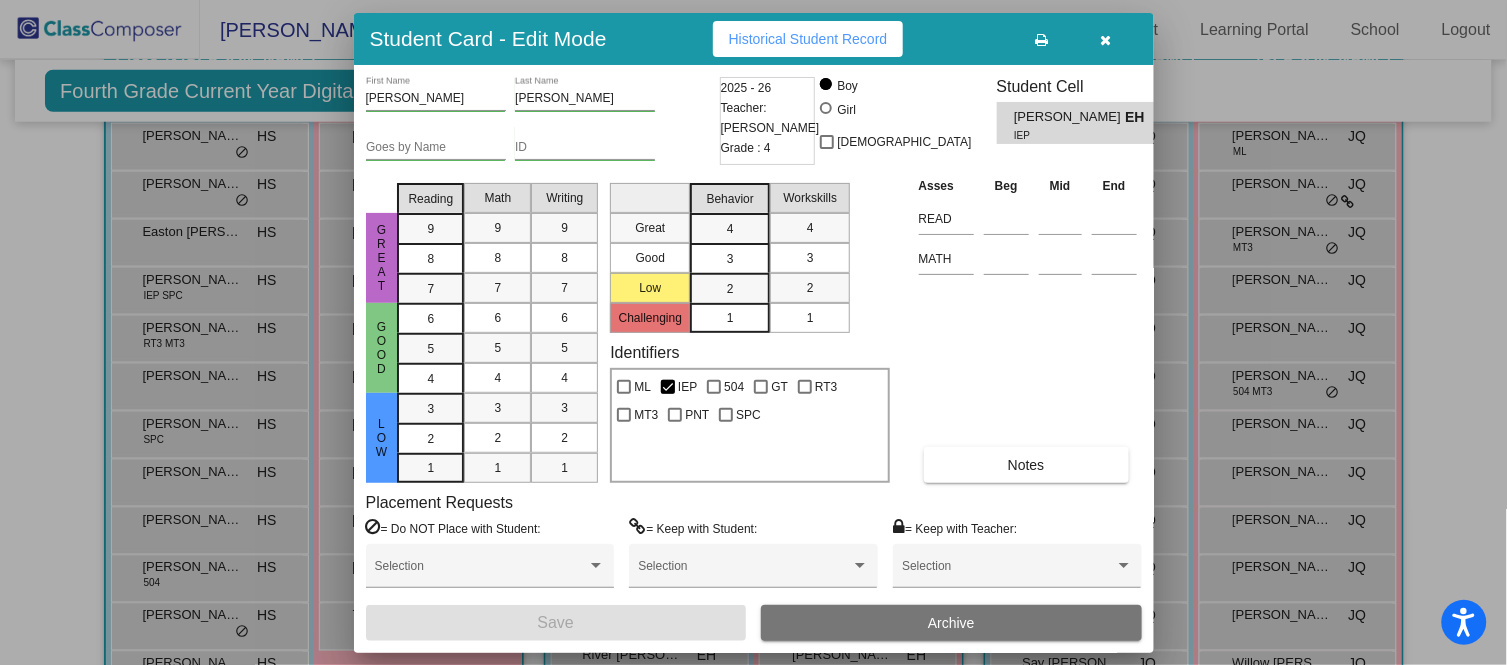 click on "Historical Student Record" at bounding box center [808, 39] 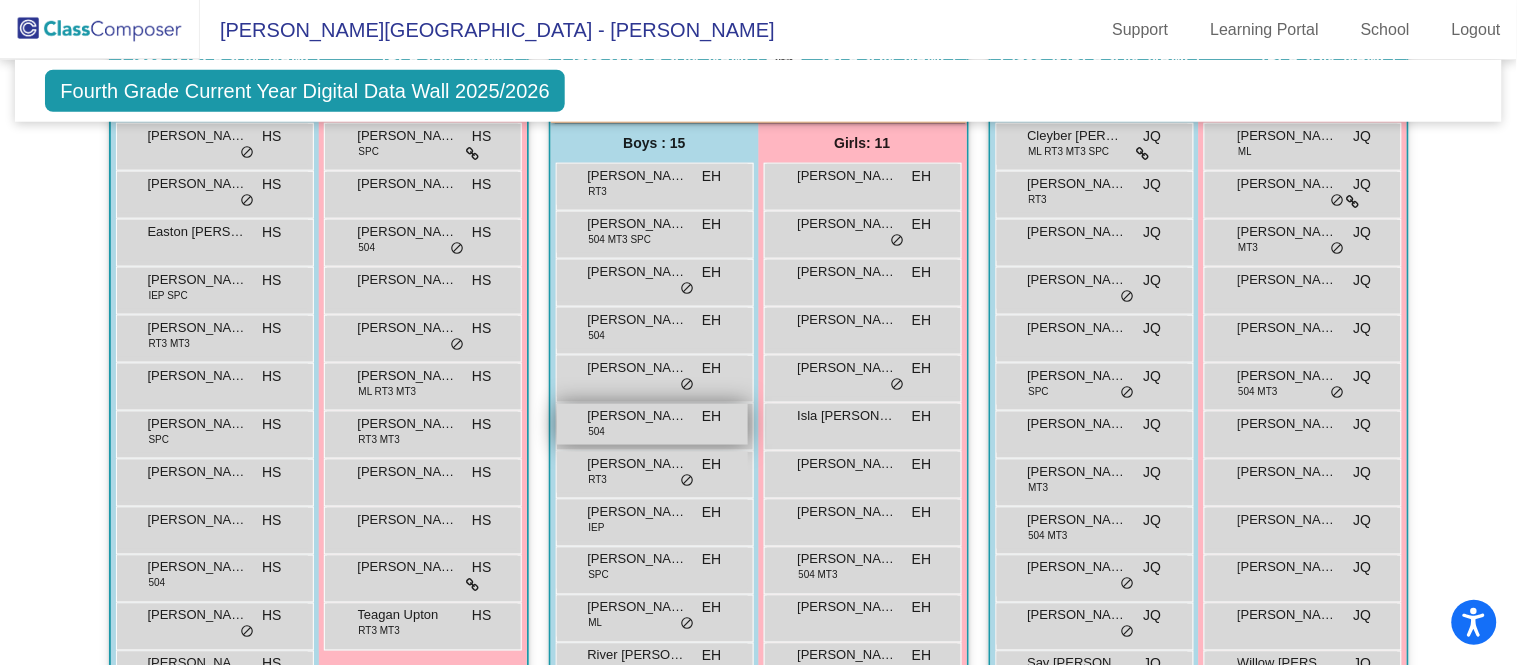 click on "[PERSON_NAME]" at bounding box center [638, 416] 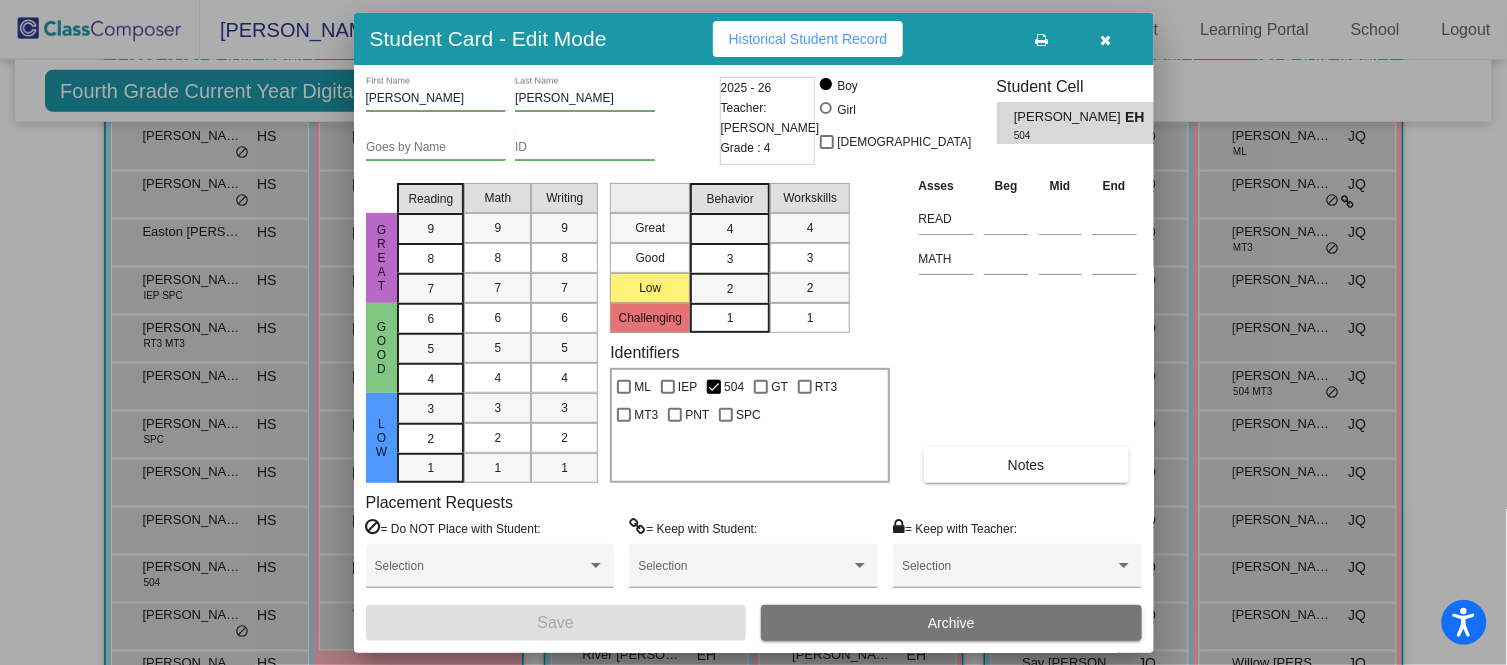 click on "Historical Student Record" at bounding box center (808, 39) 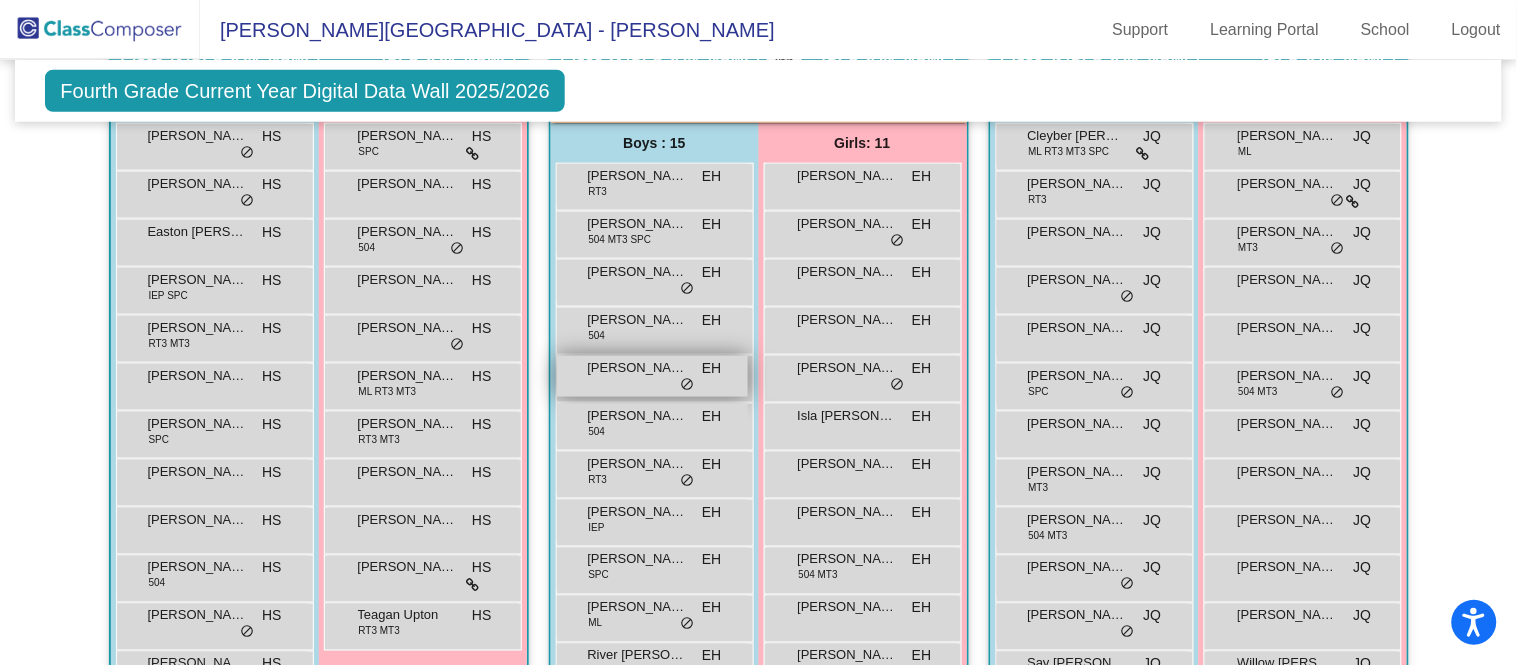 click on "[PERSON_NAME] EH lock do_not_disturb_alt" at bounding box center (652, 376) 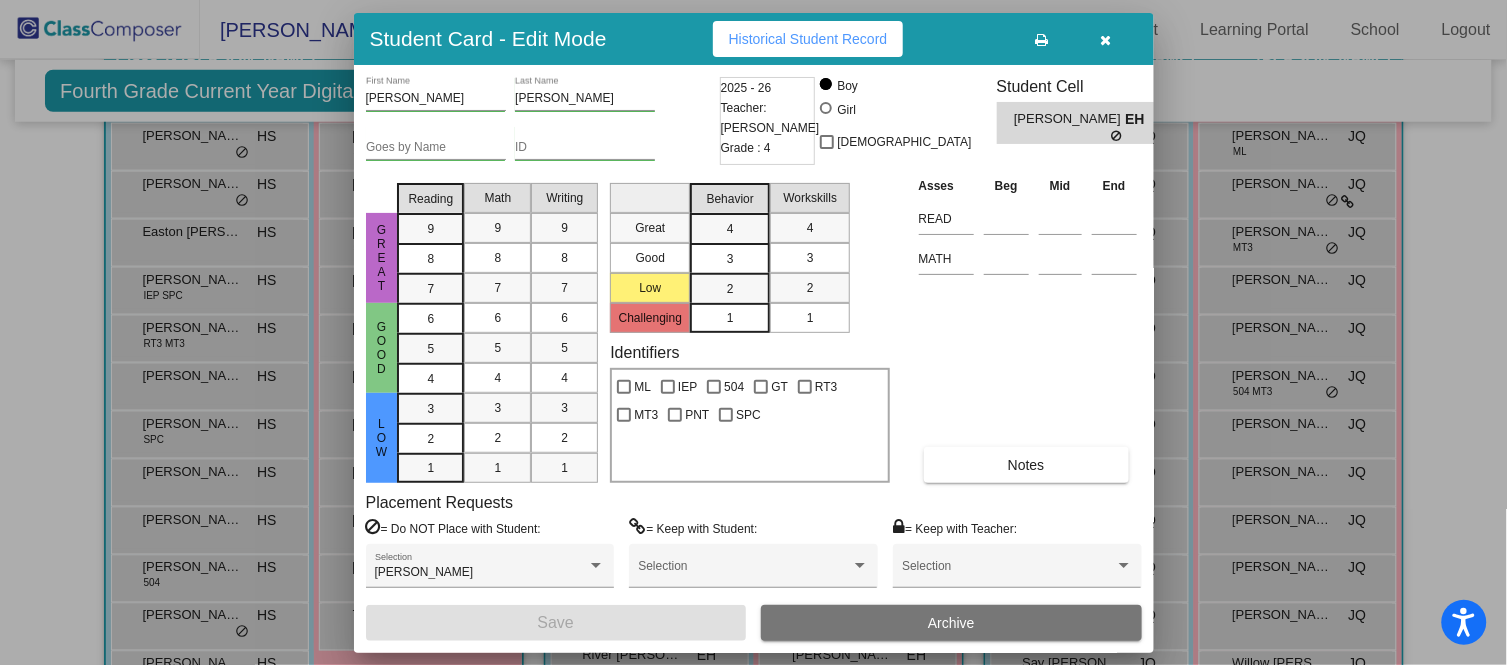 click on "Historical Student Record" at bounding box center [808, 39] 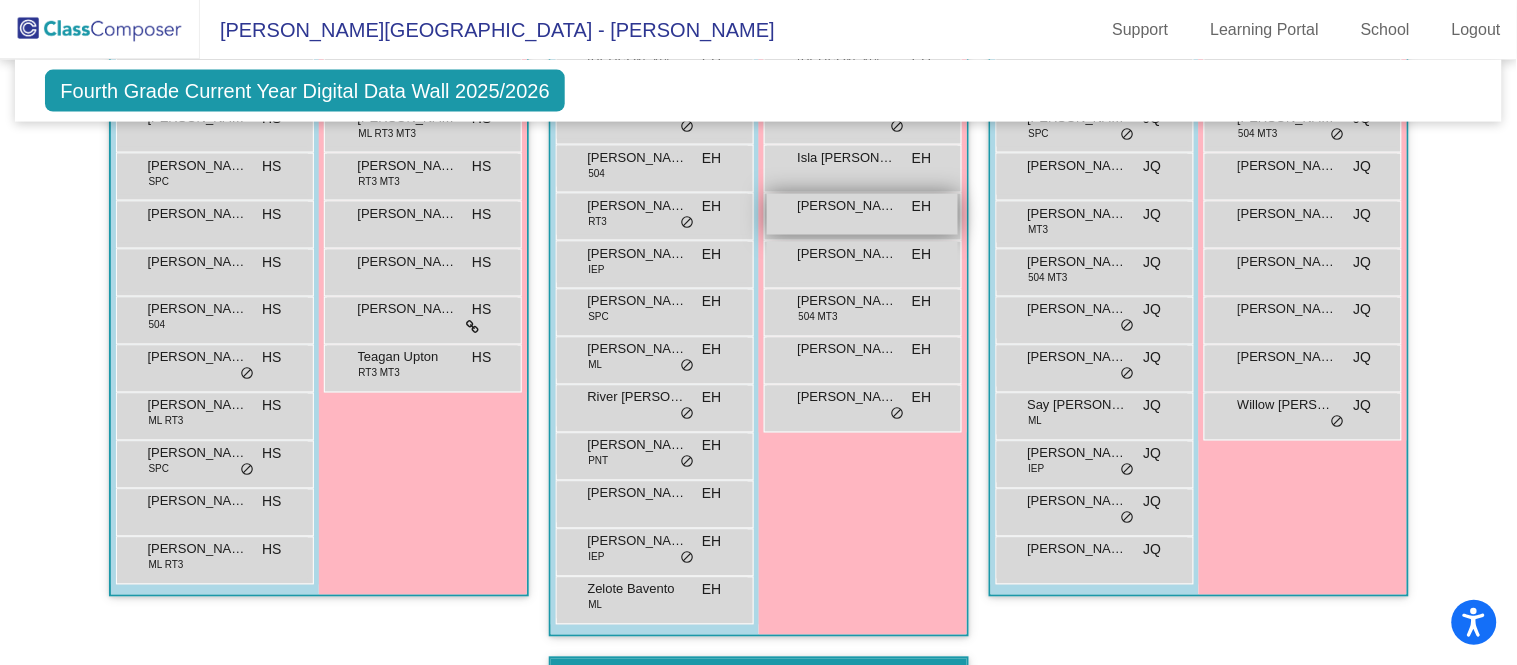 scroll, scrollTop: 735, scrollLeft: 0, axis: vertical 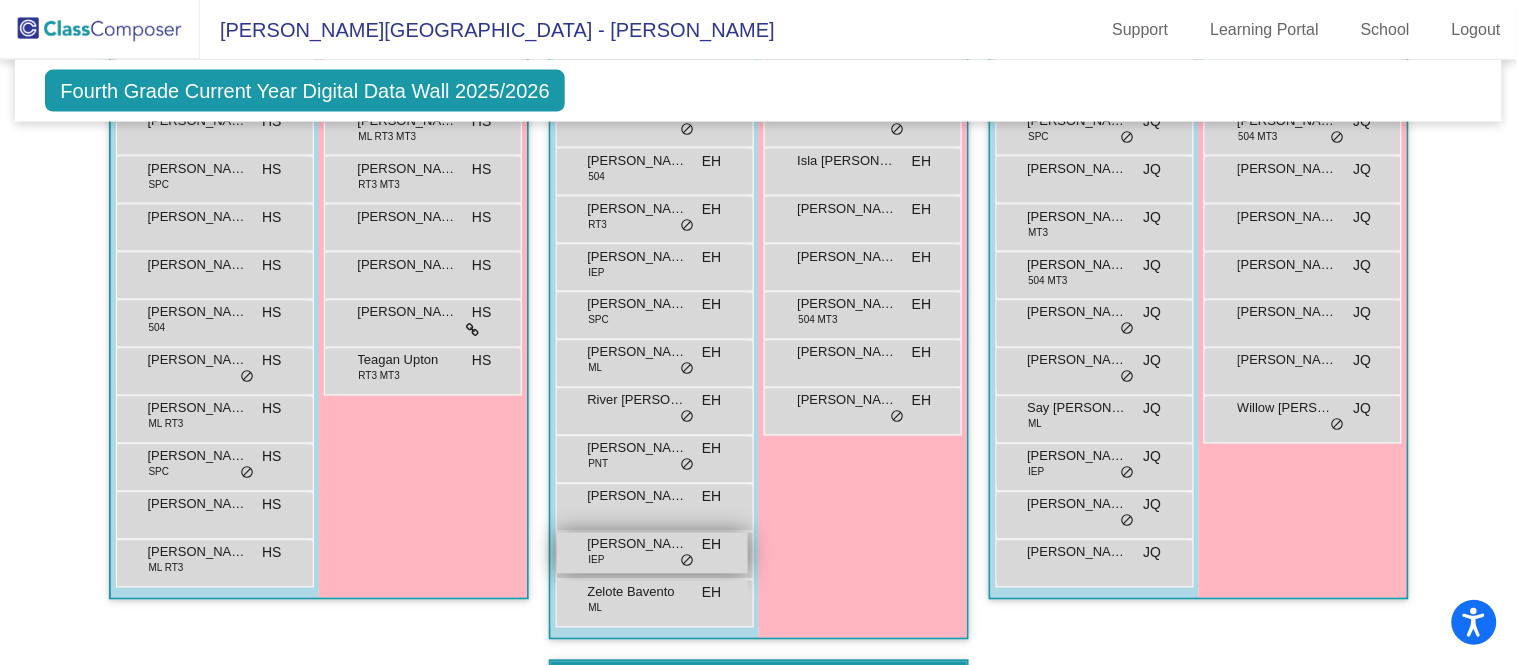 click on "[PERSON_NAME]" at bounding box center (638, 545) 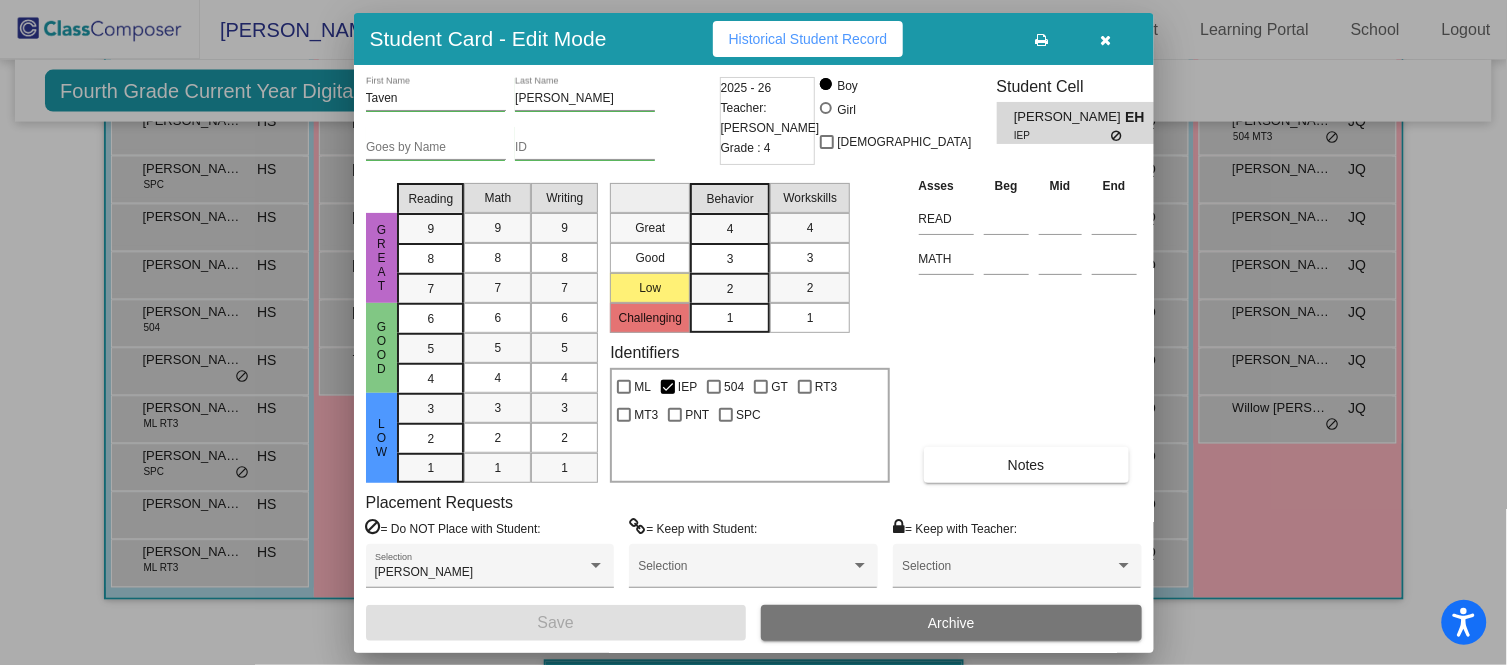 click on "Historical Student Record" at bounding box center (808, 39) 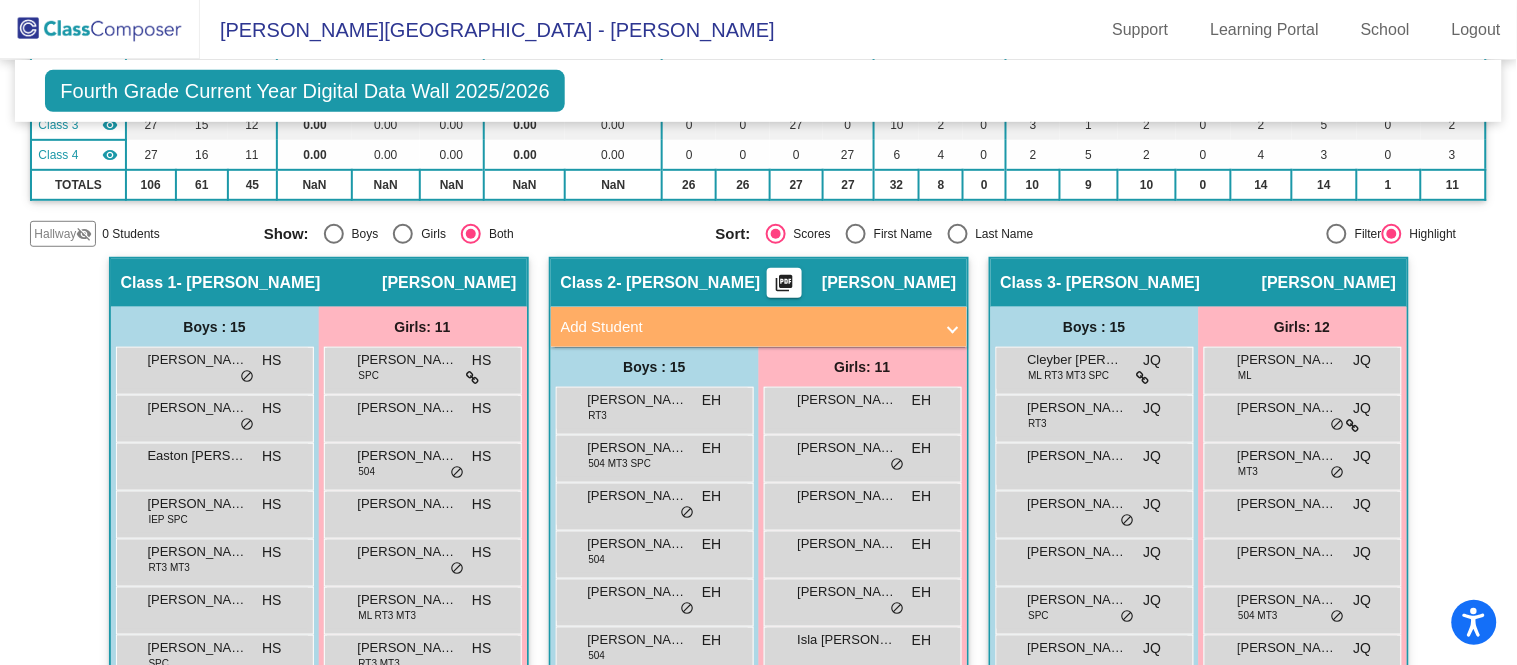 scroll, scrollTop: 243, scrollLeft: 0, axis: vertical 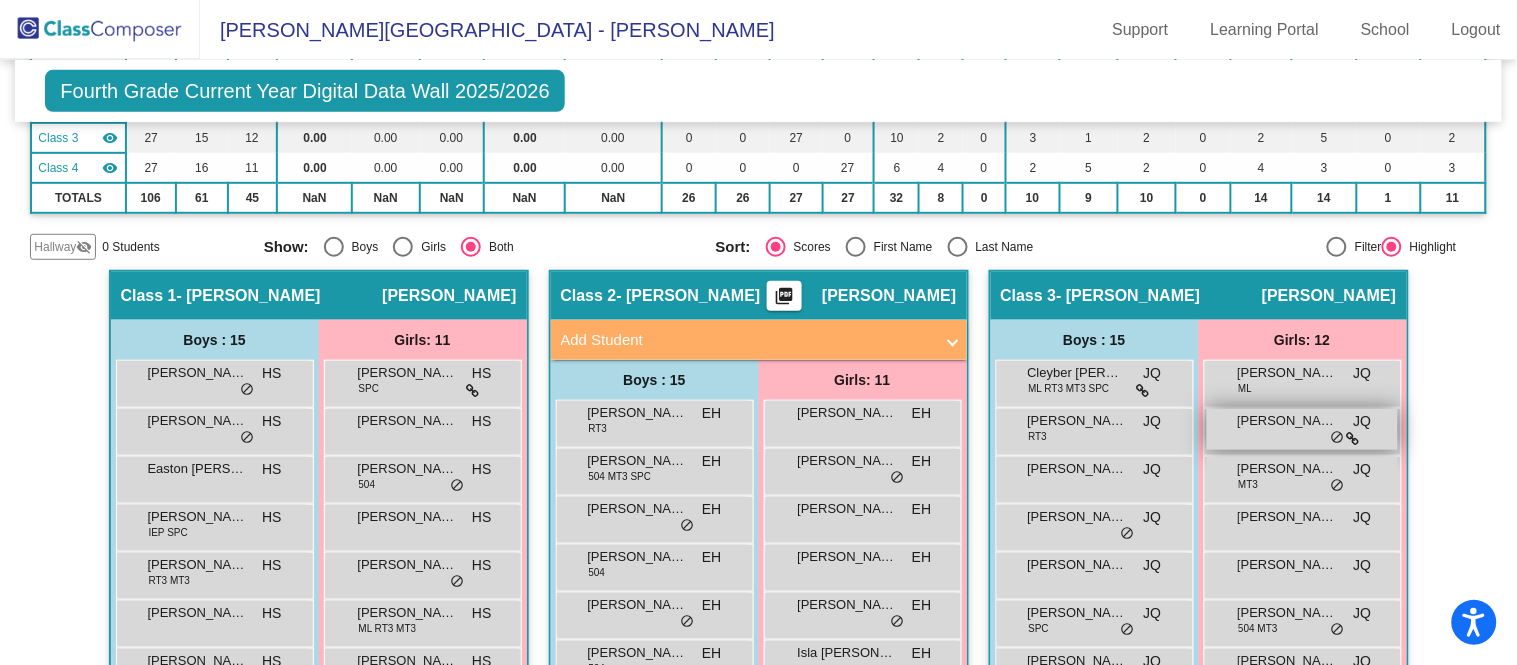 click at bounding box center [1353, 439] 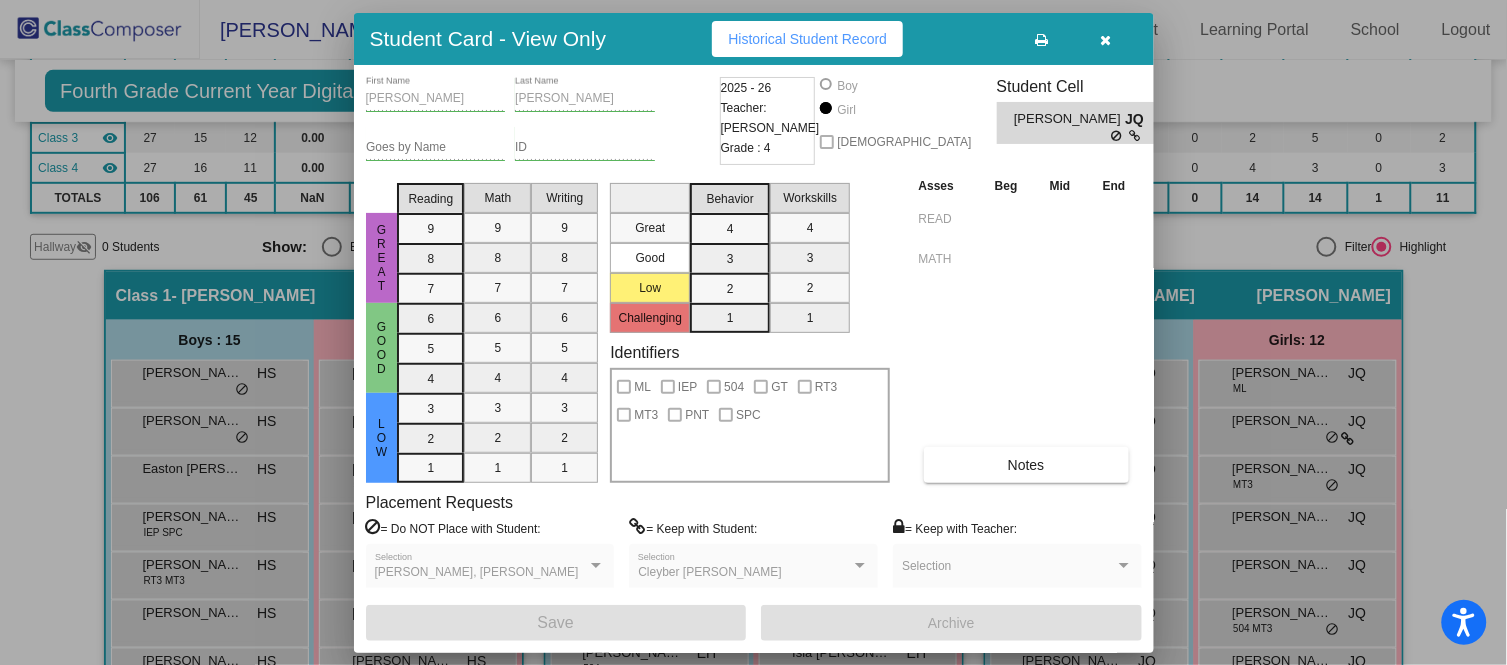 click on "Historical Student Record" at bounding box center (807, 39) 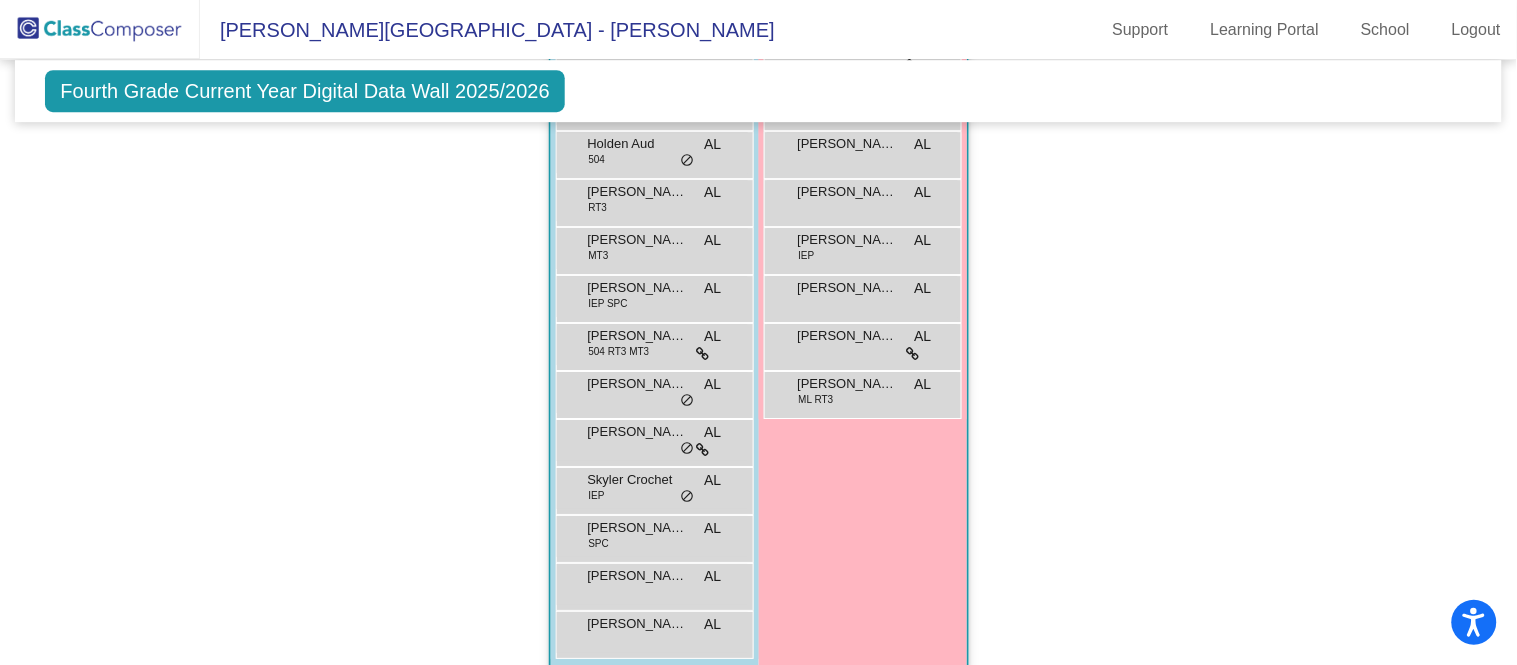 scroll, scrollTop: 1613, scrollLeft: 0, axis: vertical 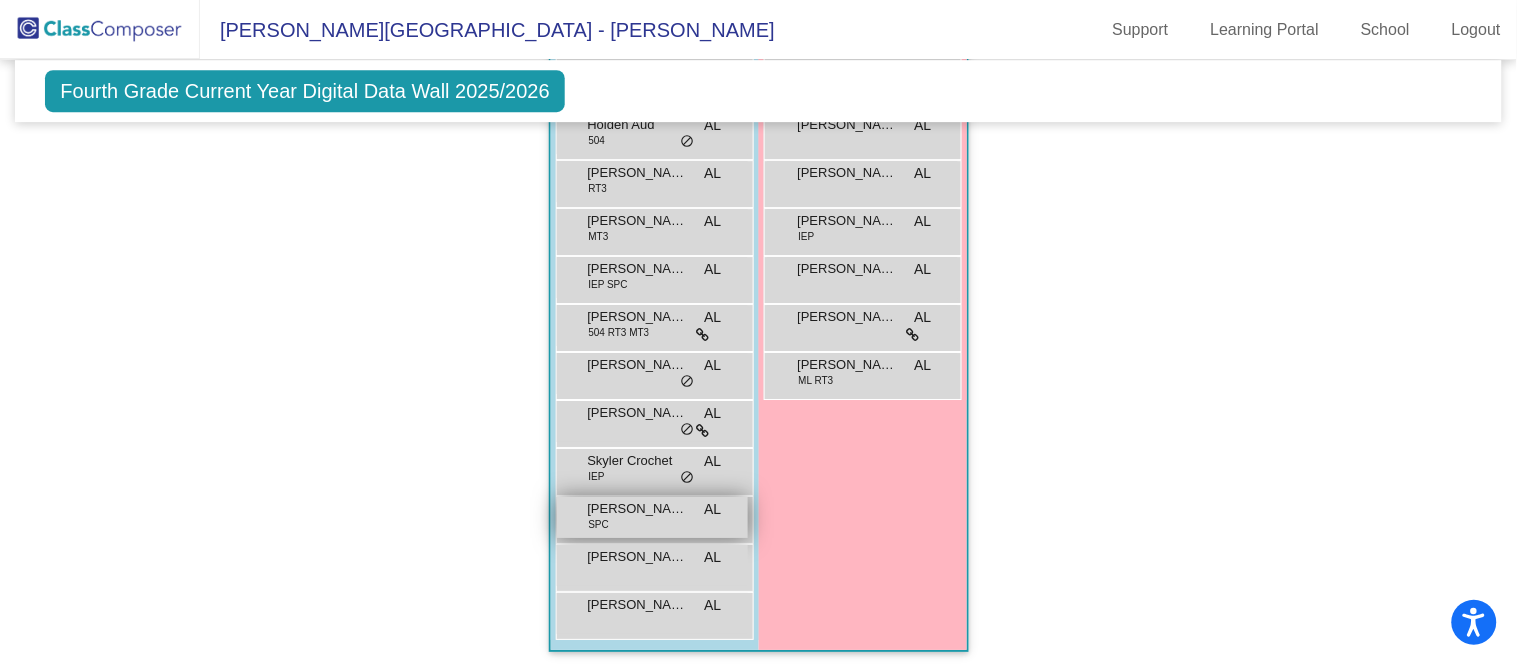 click on "[PERSON_NAME] SPC AL lock do_not_disturb_alt" at bounding box center [652, 517] 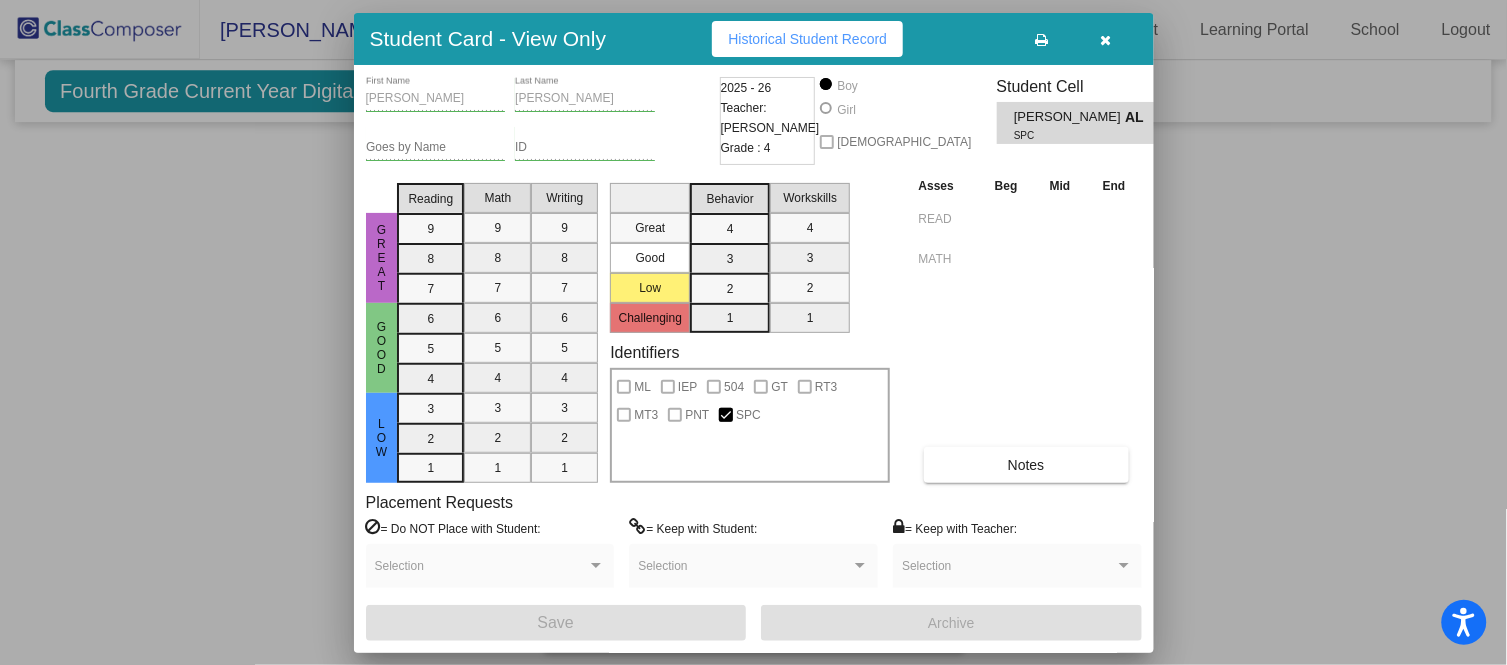 click on "Historical Student Record" at bounding box center (807, 39) 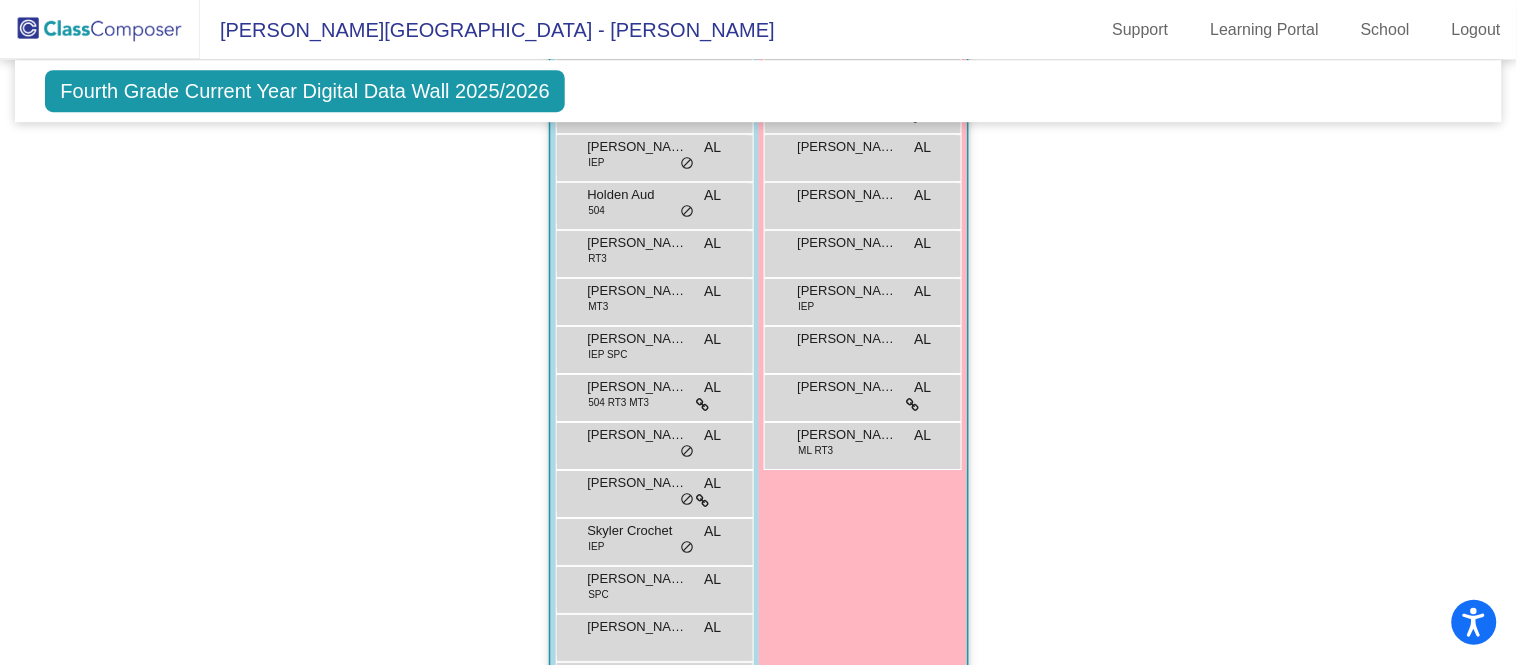 scroll, scrollTop: 1553, scrollLeft: 0, axis: vertical 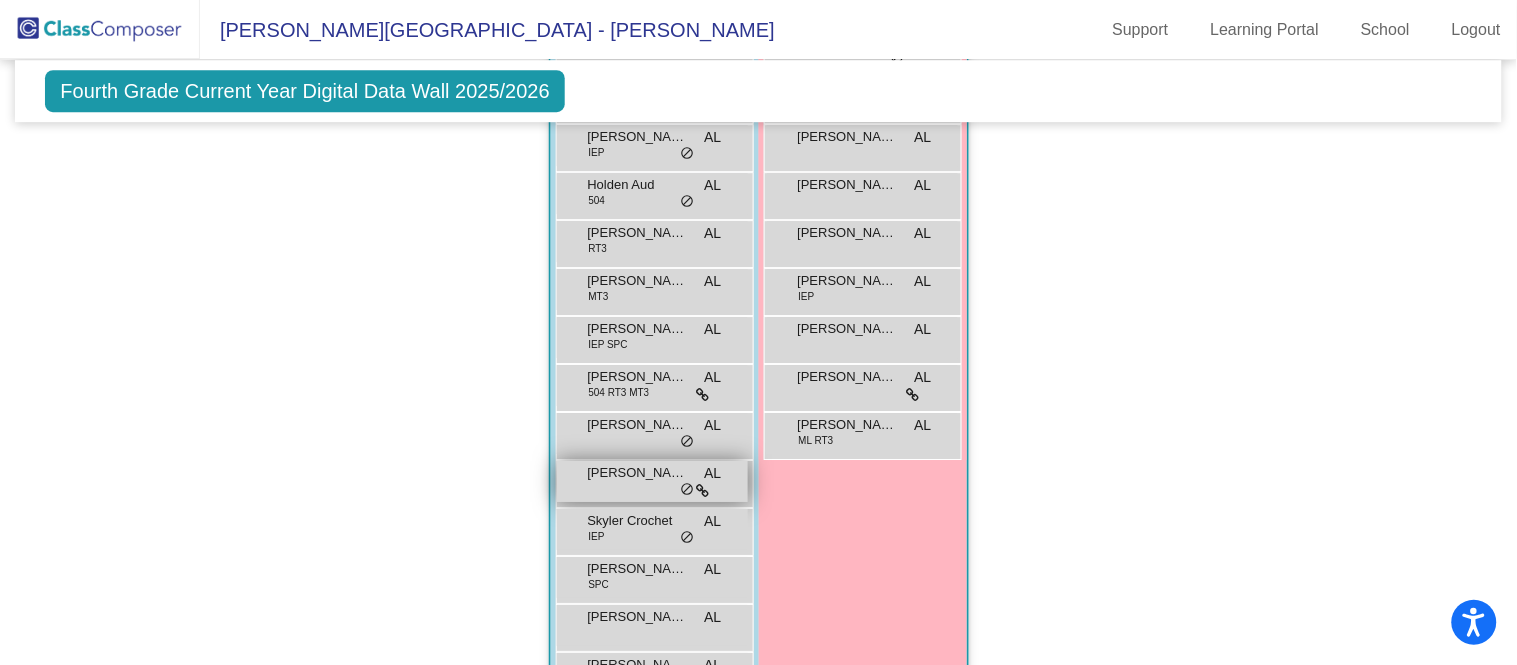 click on "[PERSON_NAME] AL lock do_not_disturb_alt" at bounding box center [652, 481] 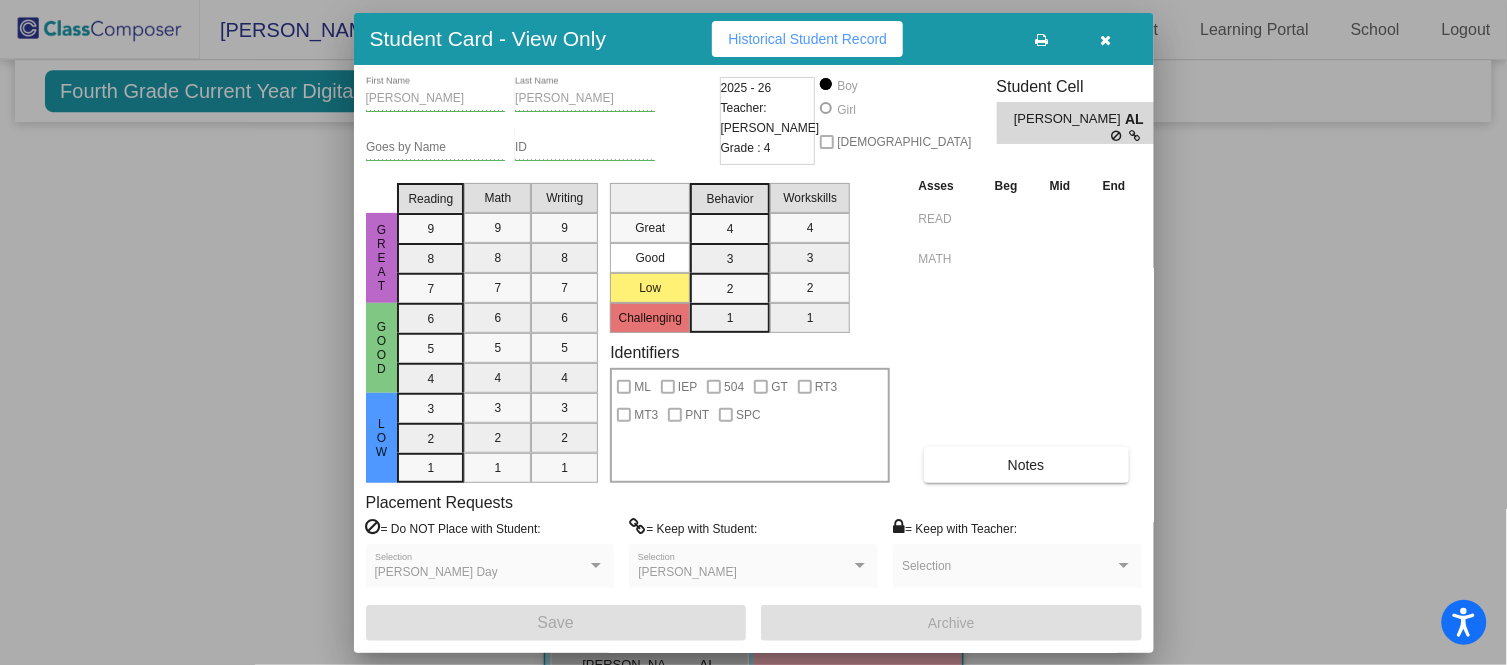 click on "Historical Student Record" at bounding box center [807, 39] 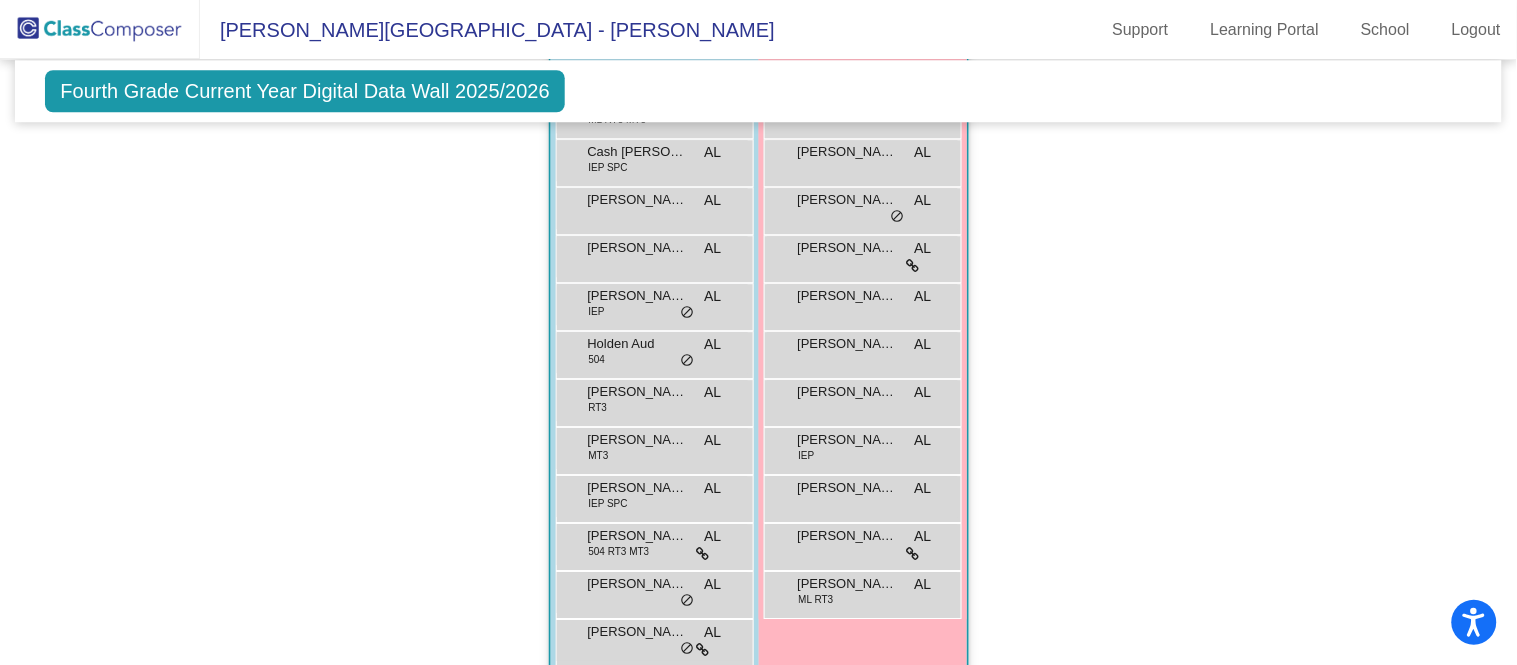 scroll, scrollTop: 1392, scrollLeft: 0, axis: vertical 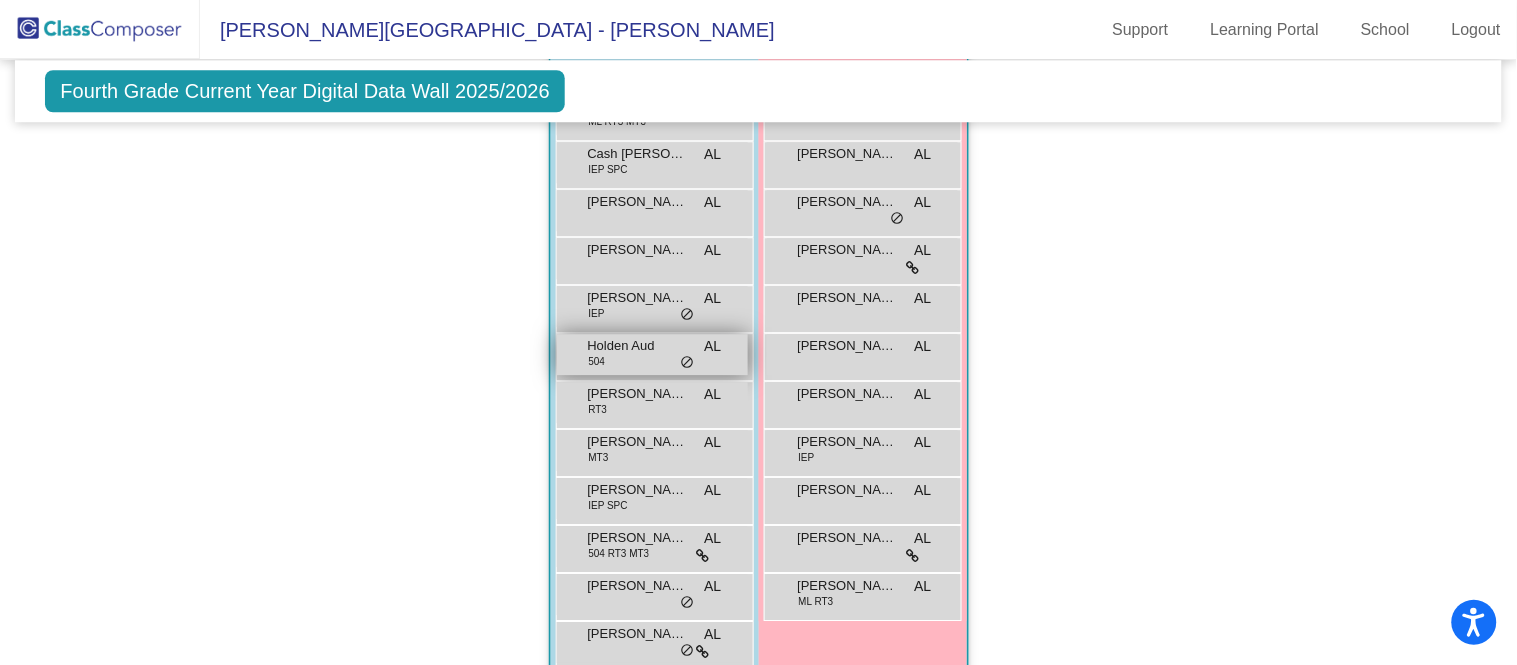 click on "Holden Aud 504 AL lock do_not_disturb_alt" at bounding box center (652, 354) 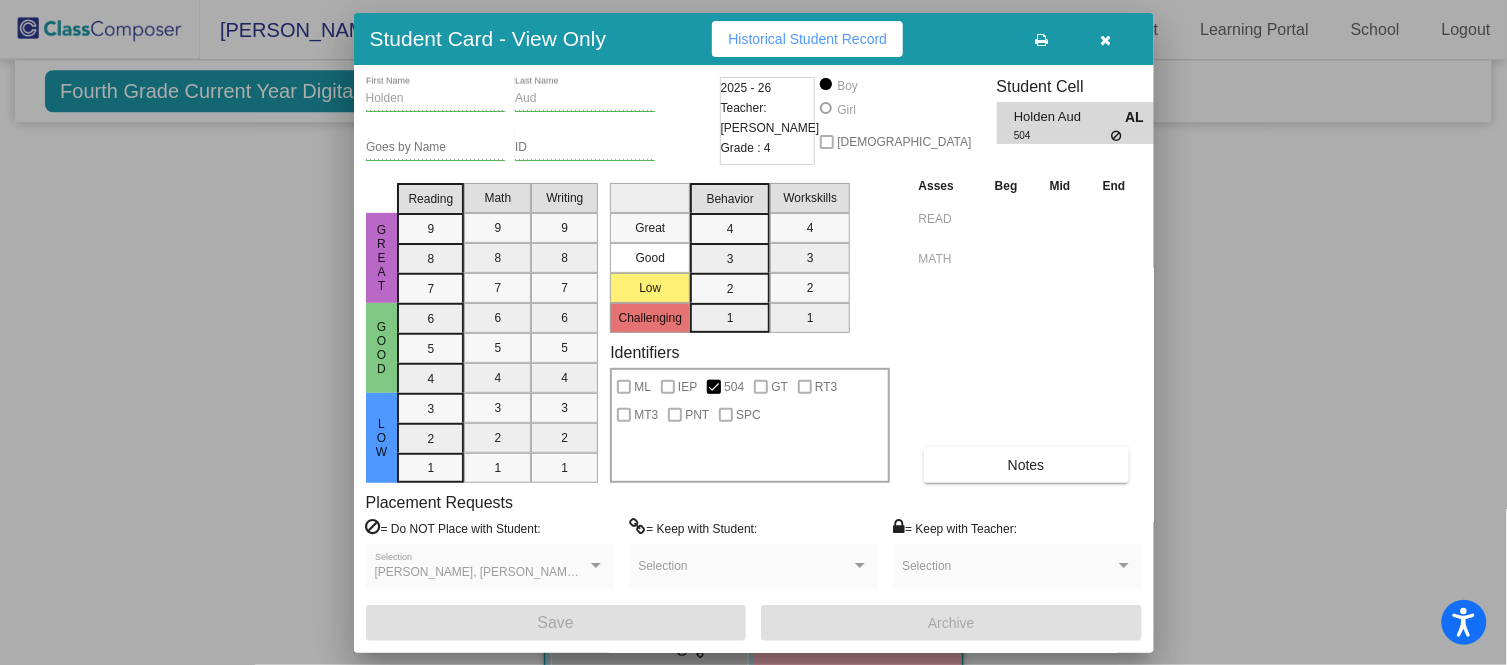 click on "Historical Student Record" at bounding box center [807, 39] 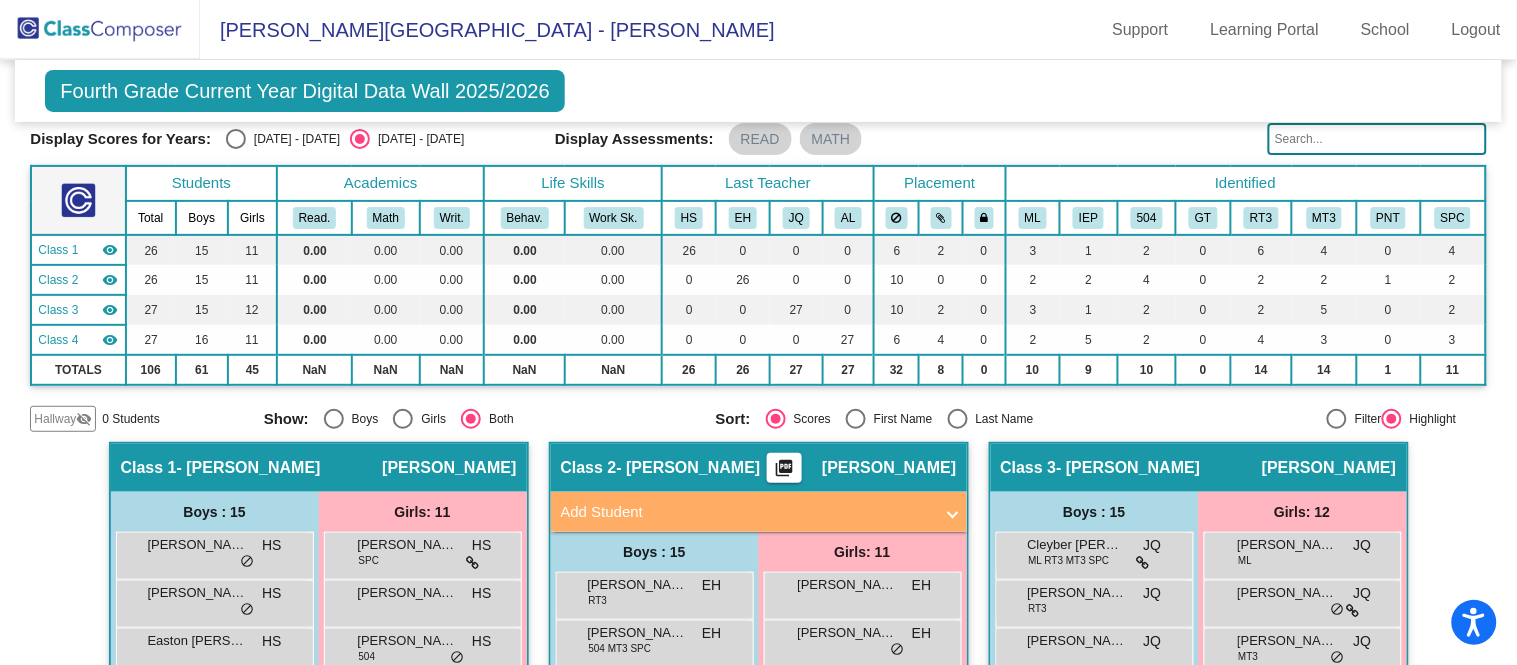 scroll, scrollTop: 0, scrollLeft: 0, axis: both 